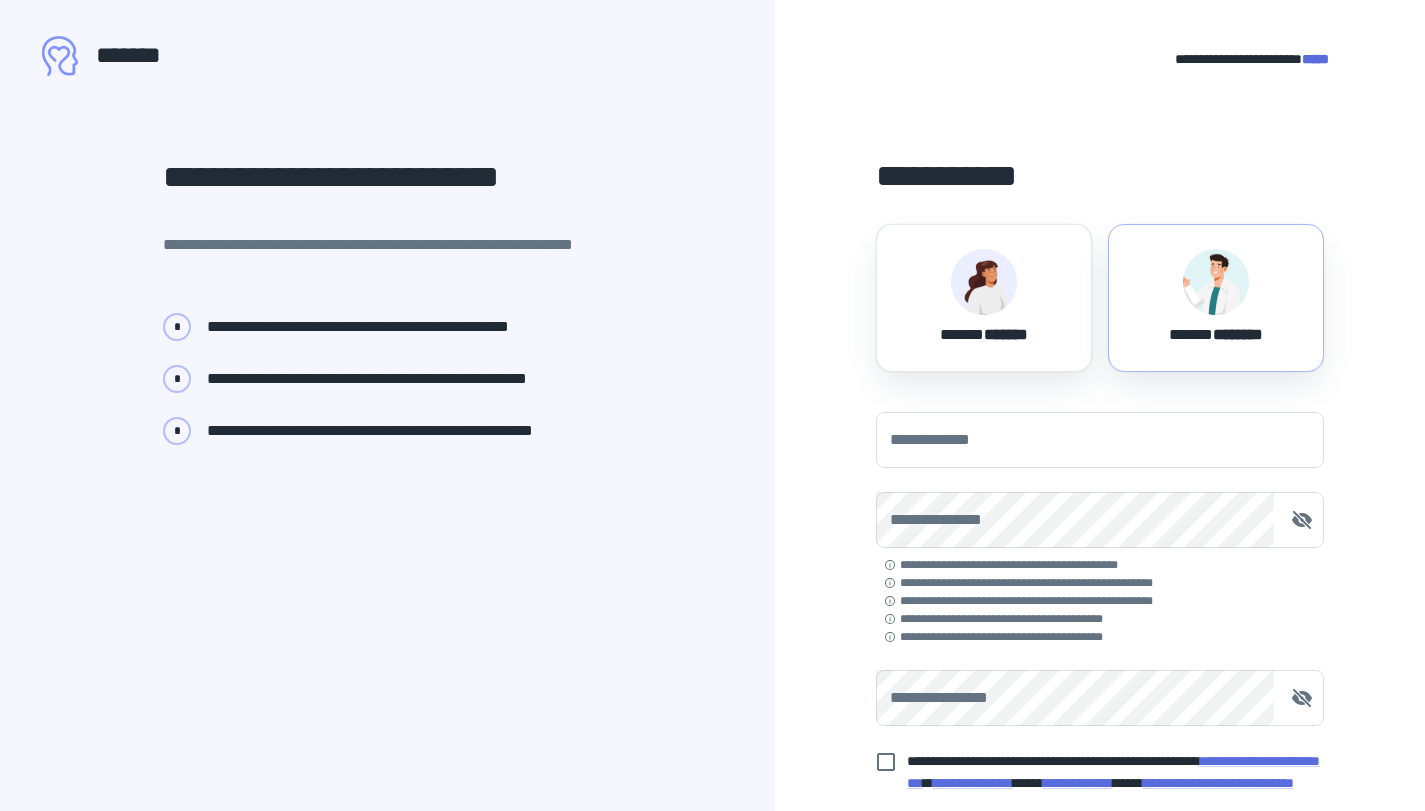 scroll, scrollTop: 0, scrollLeft: 0, axis: both 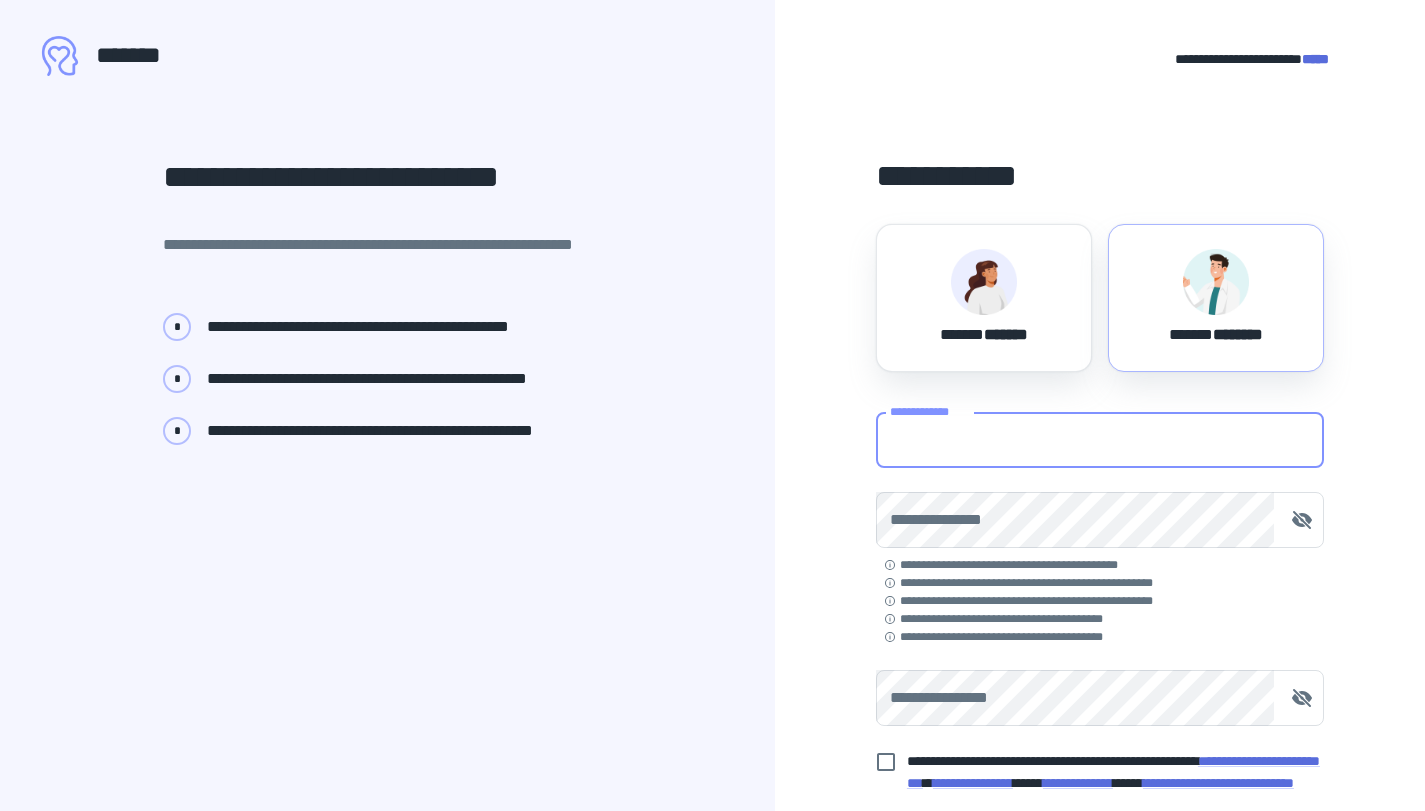 click on "**********" at bounding box center (1100, 440) 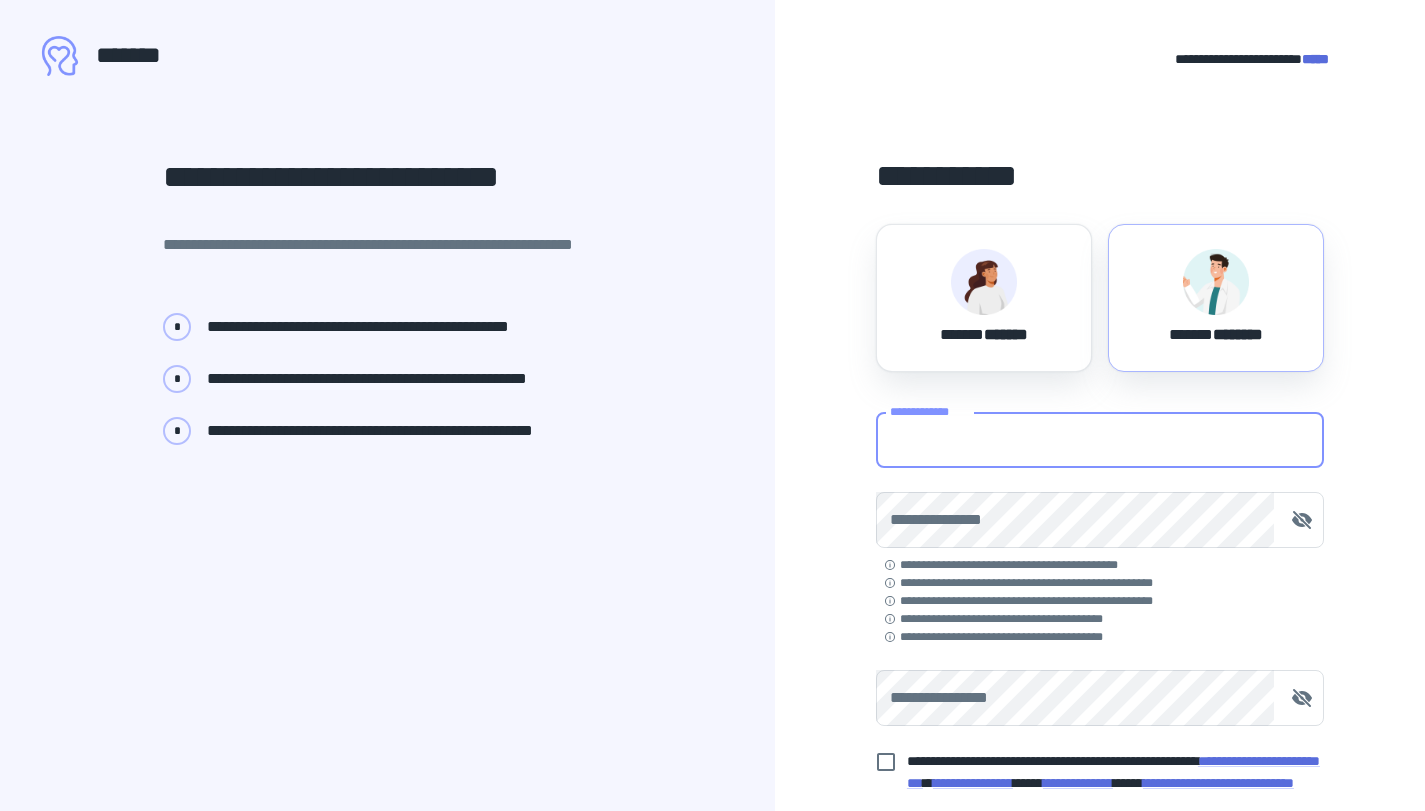 type on "**********" 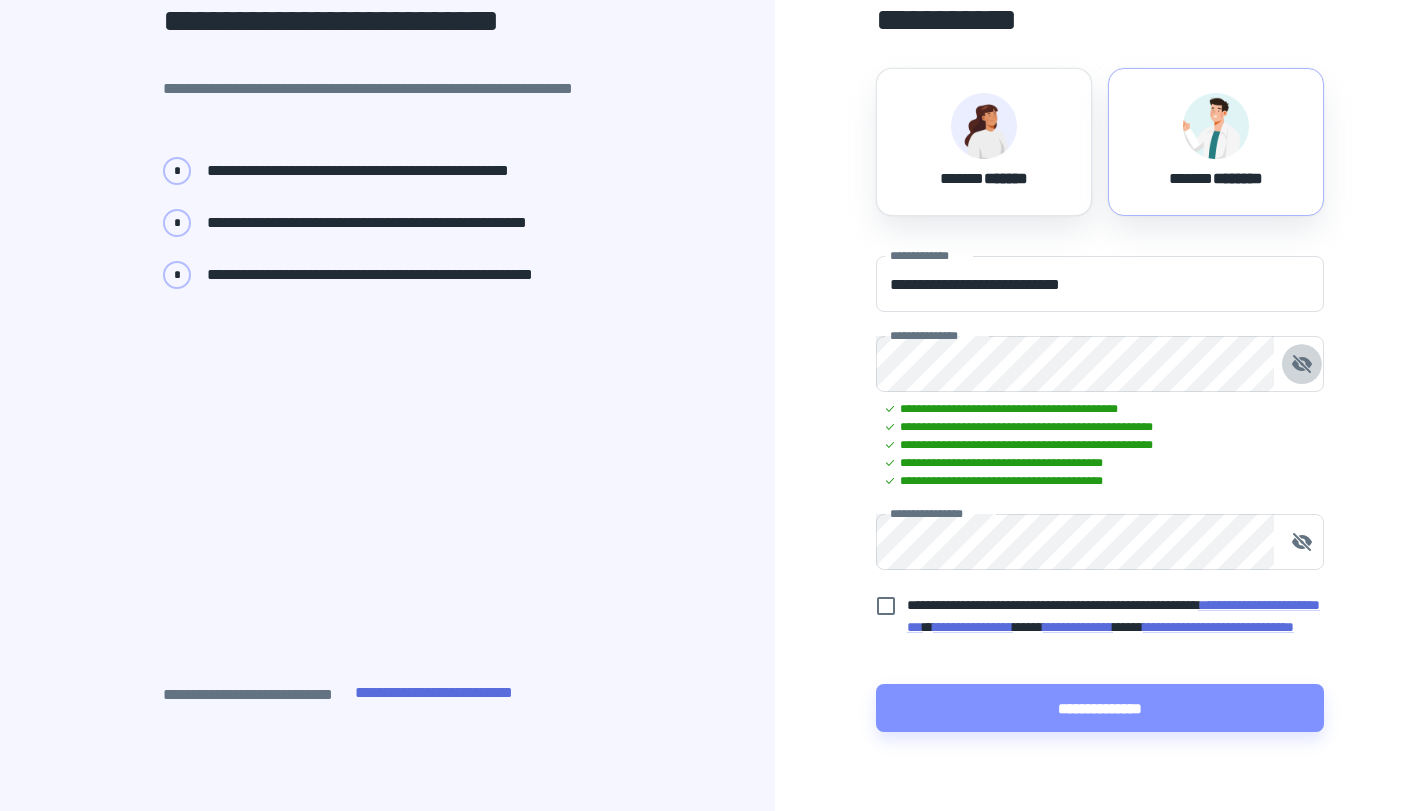 scroll, scrollTop: 205, scrollLeft: 0, axis: vertical 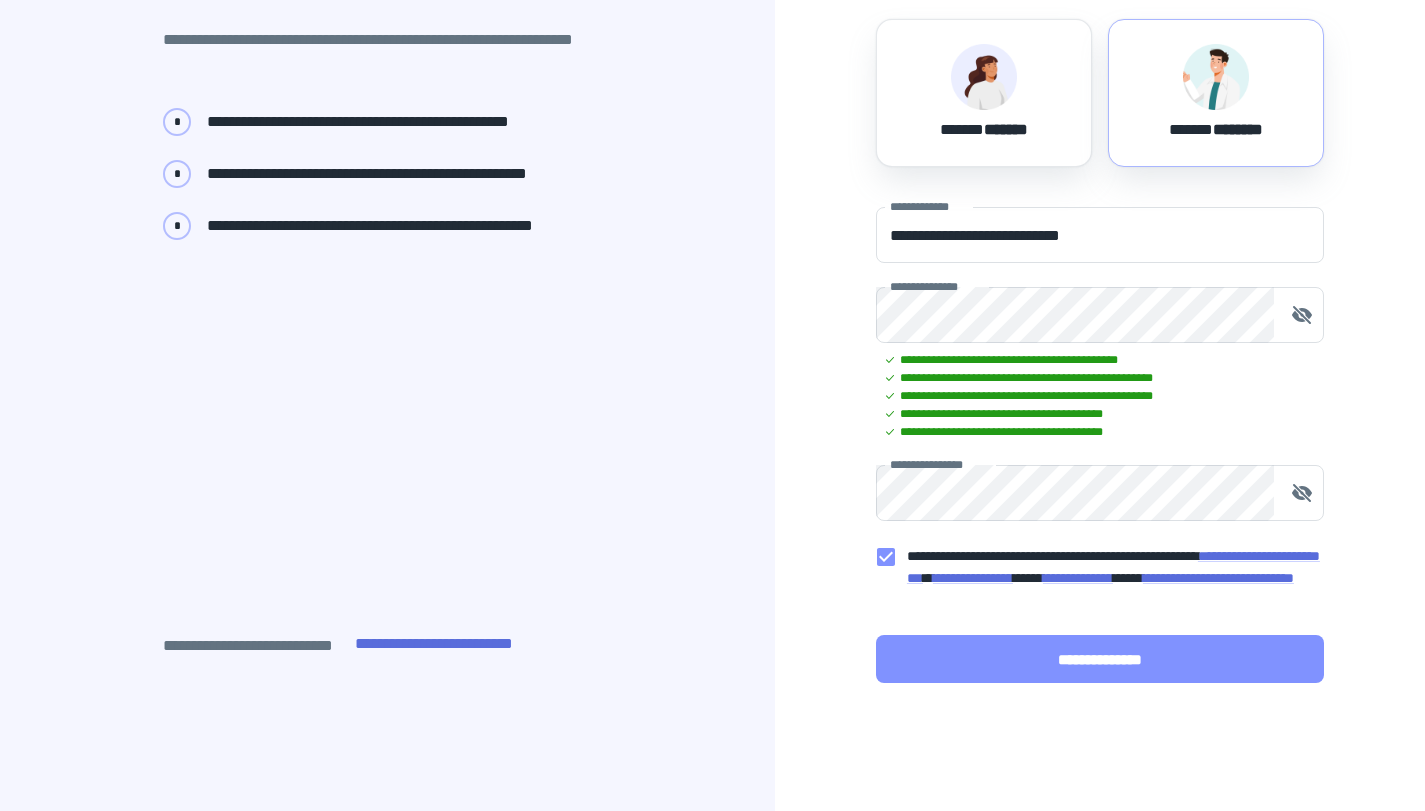 click on "**********" at bounding box center [1100, 659] 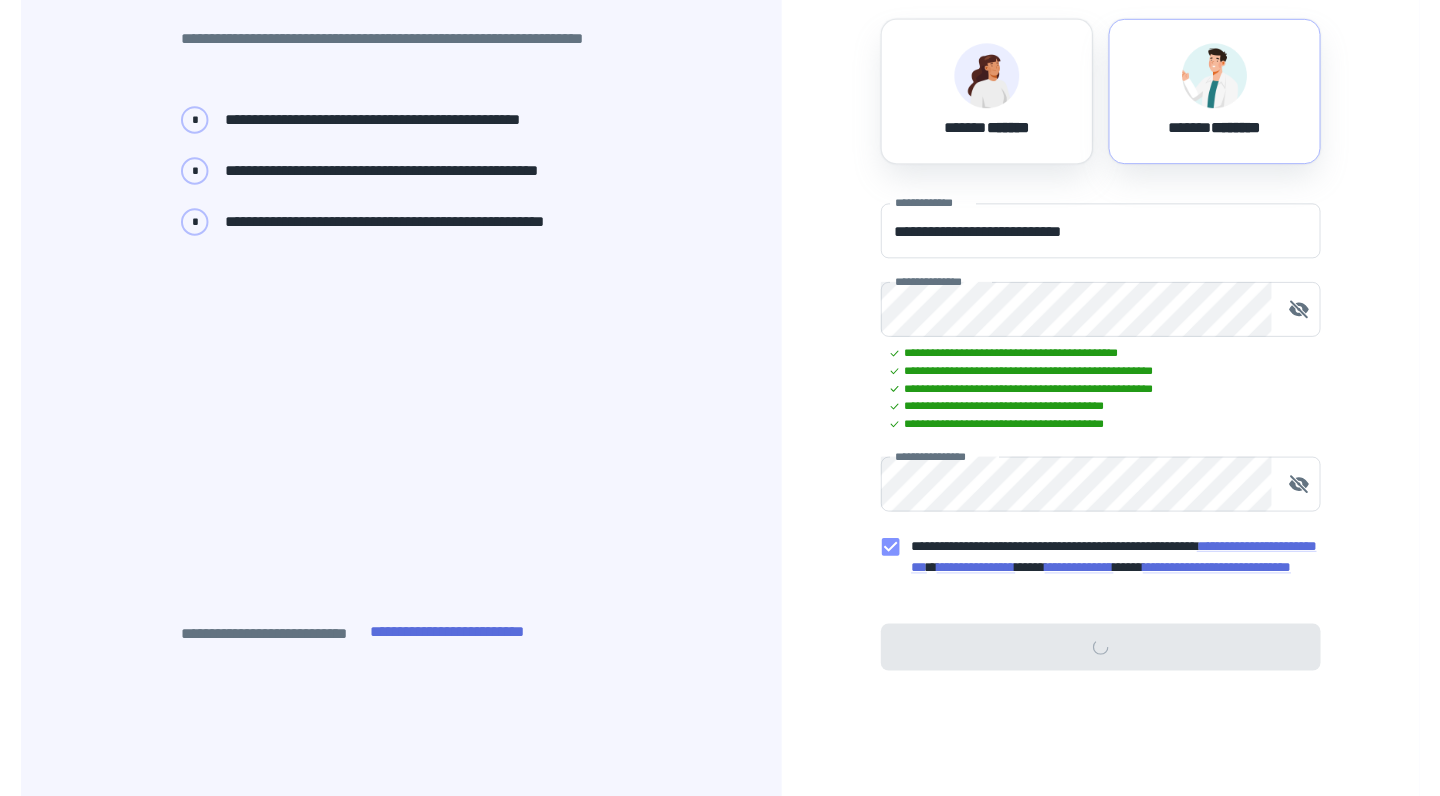 scroll, scrollTop: 0, scrollLeft: 0, axis: both 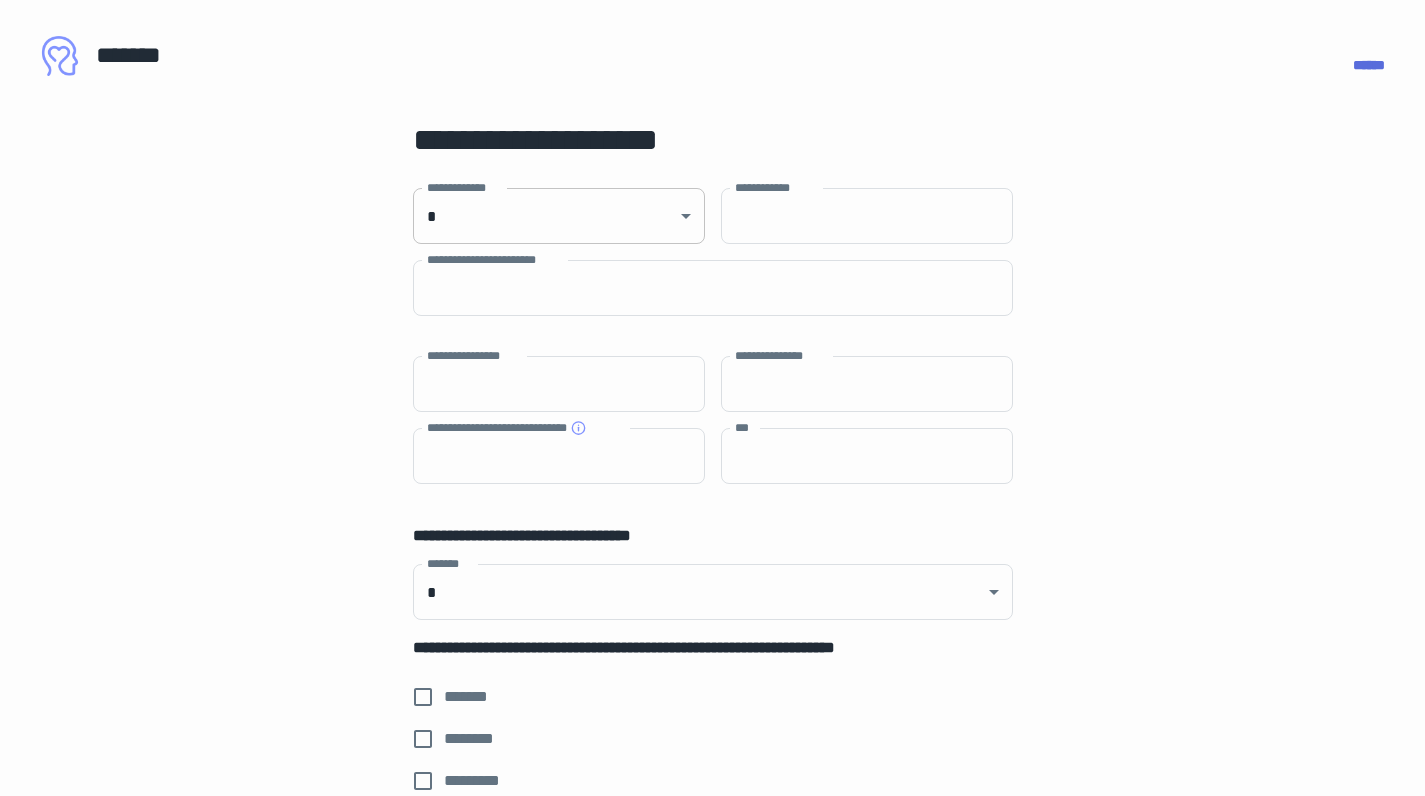 click on "**********" at bounding box center (712, 398) 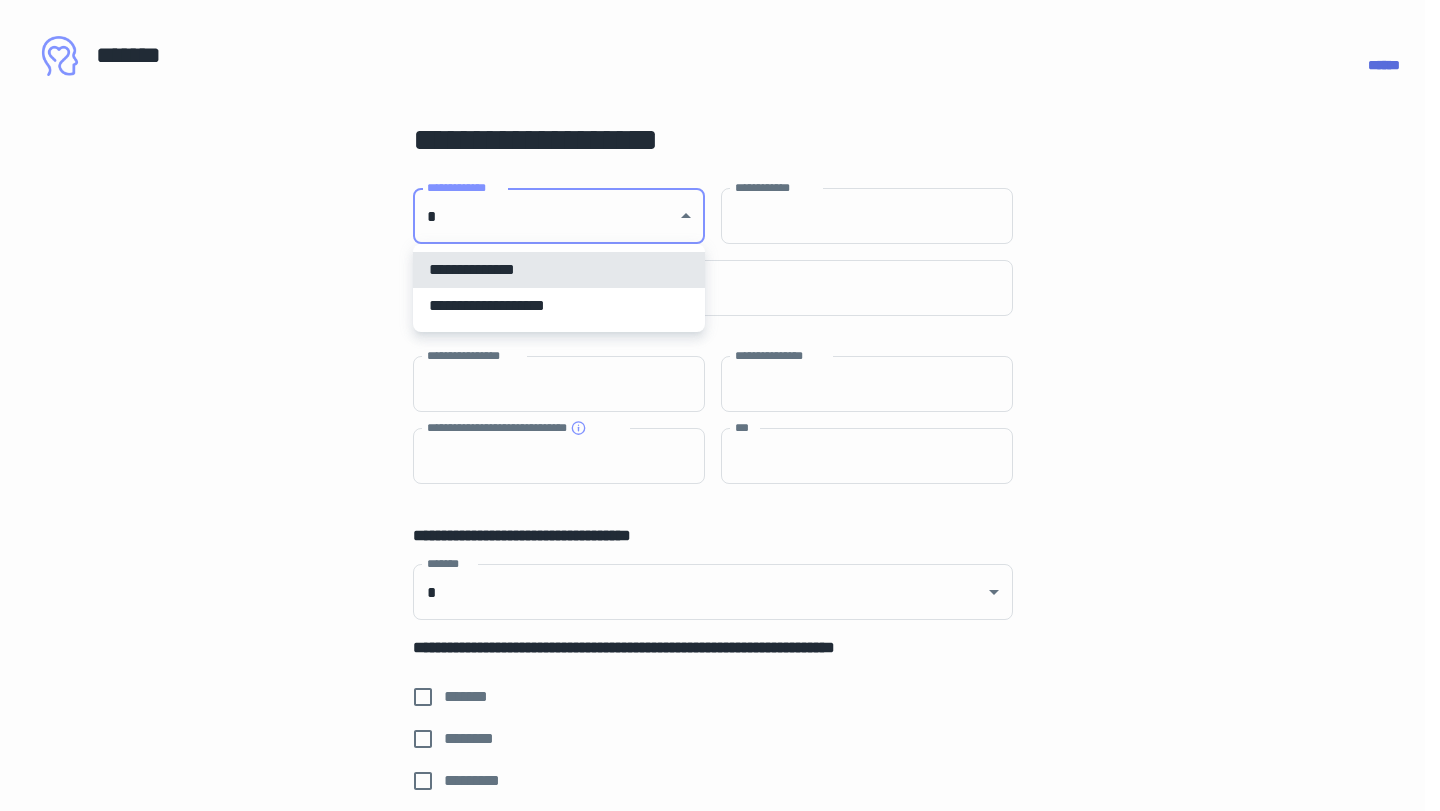 click on "**********" at bounding box center (559, 306) 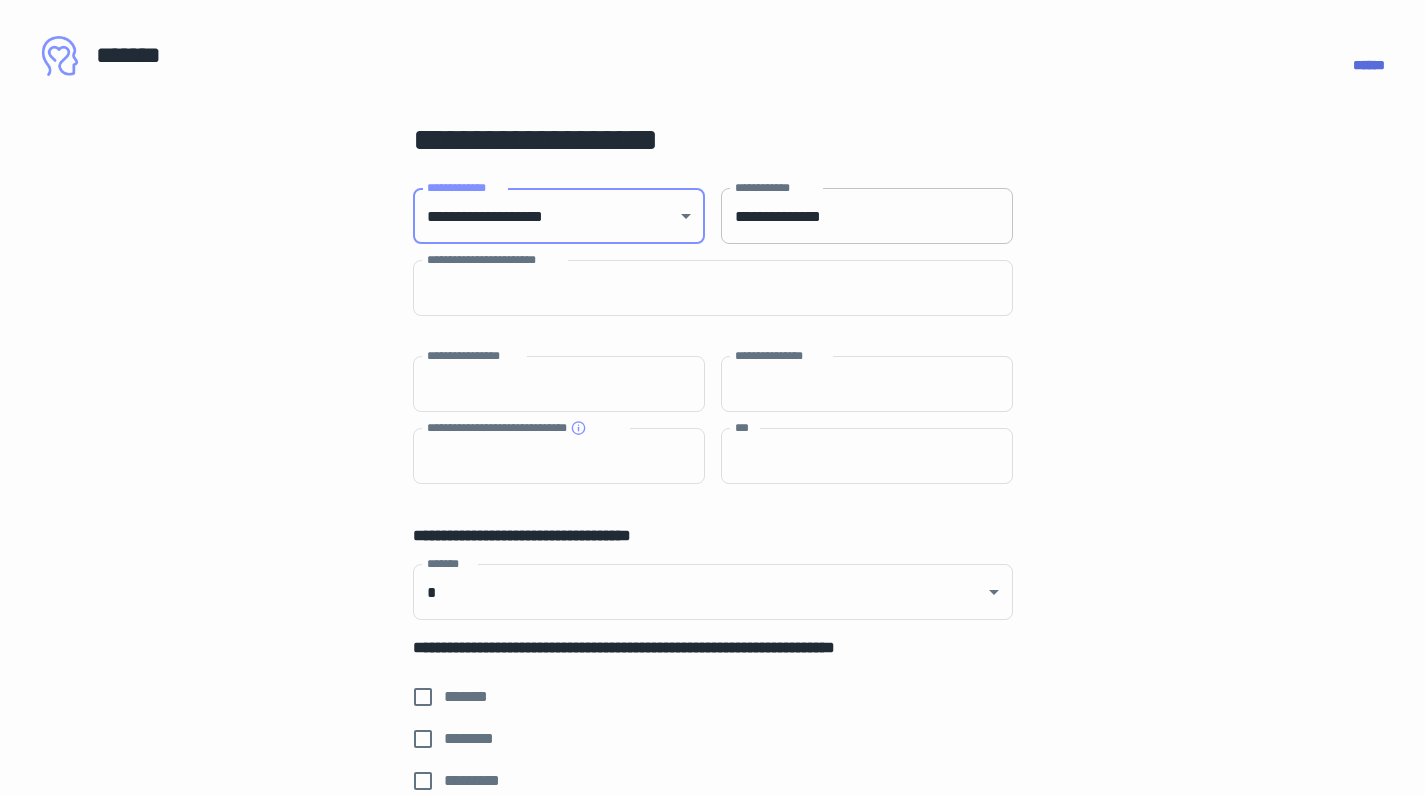 click on "**********" at bounding box center (867, 216) 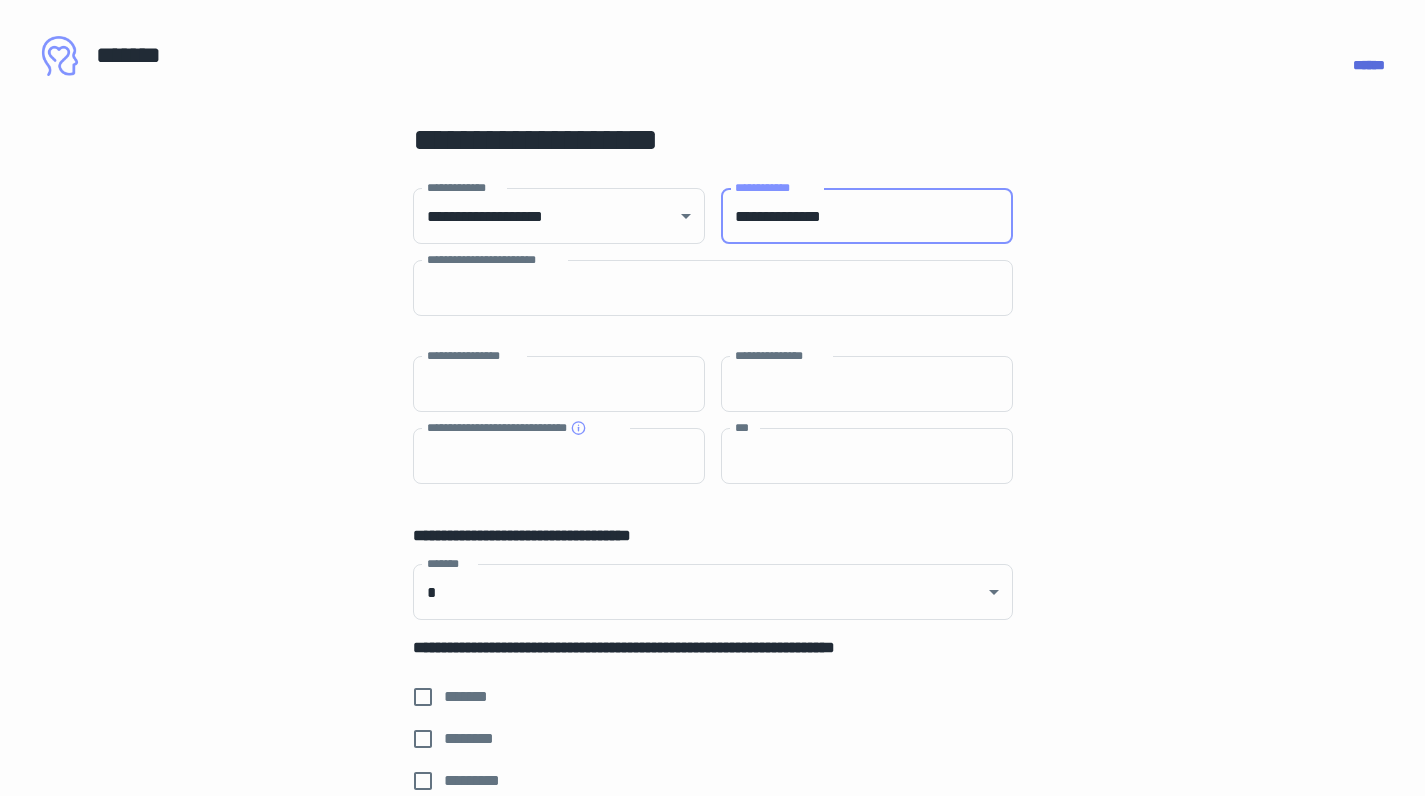 type on "**********" 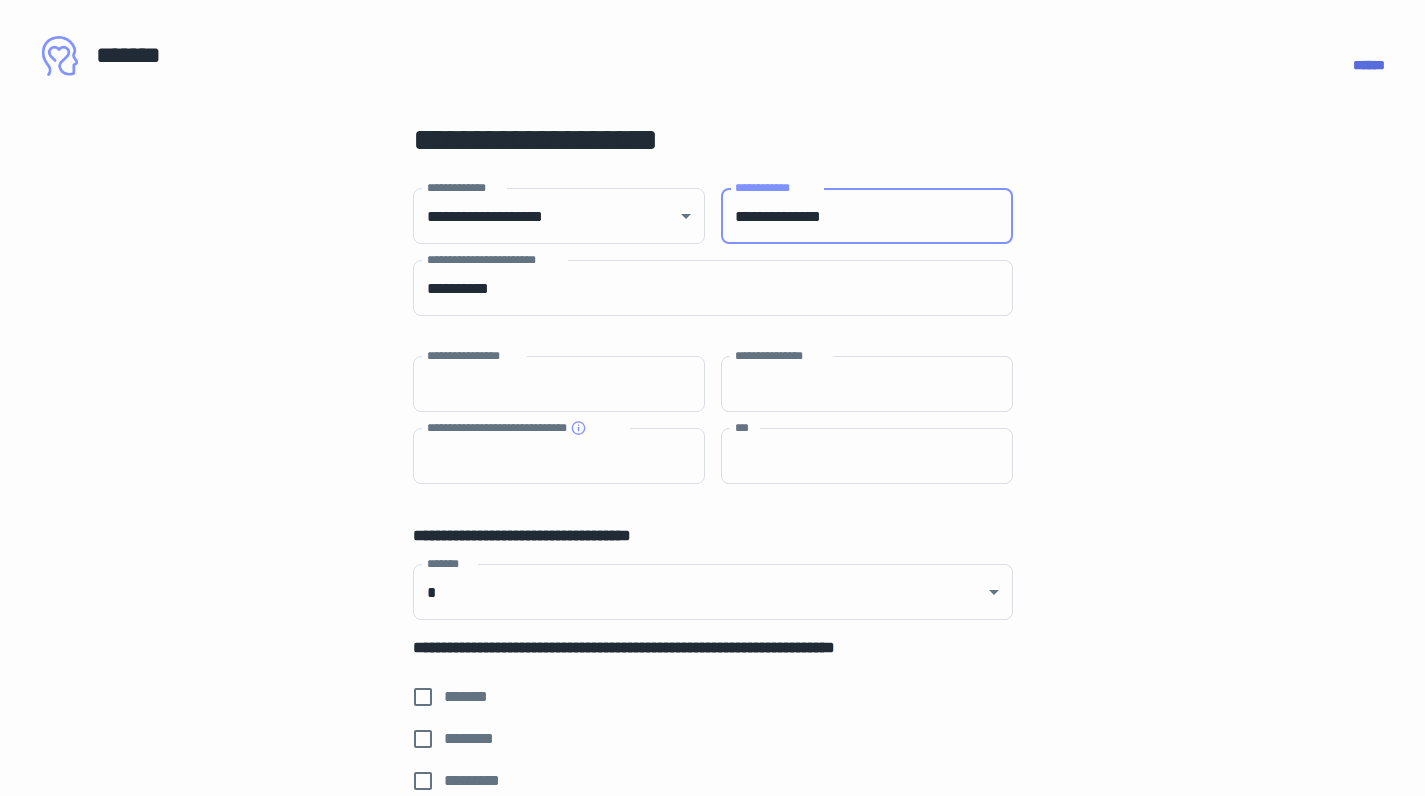 type on "****" 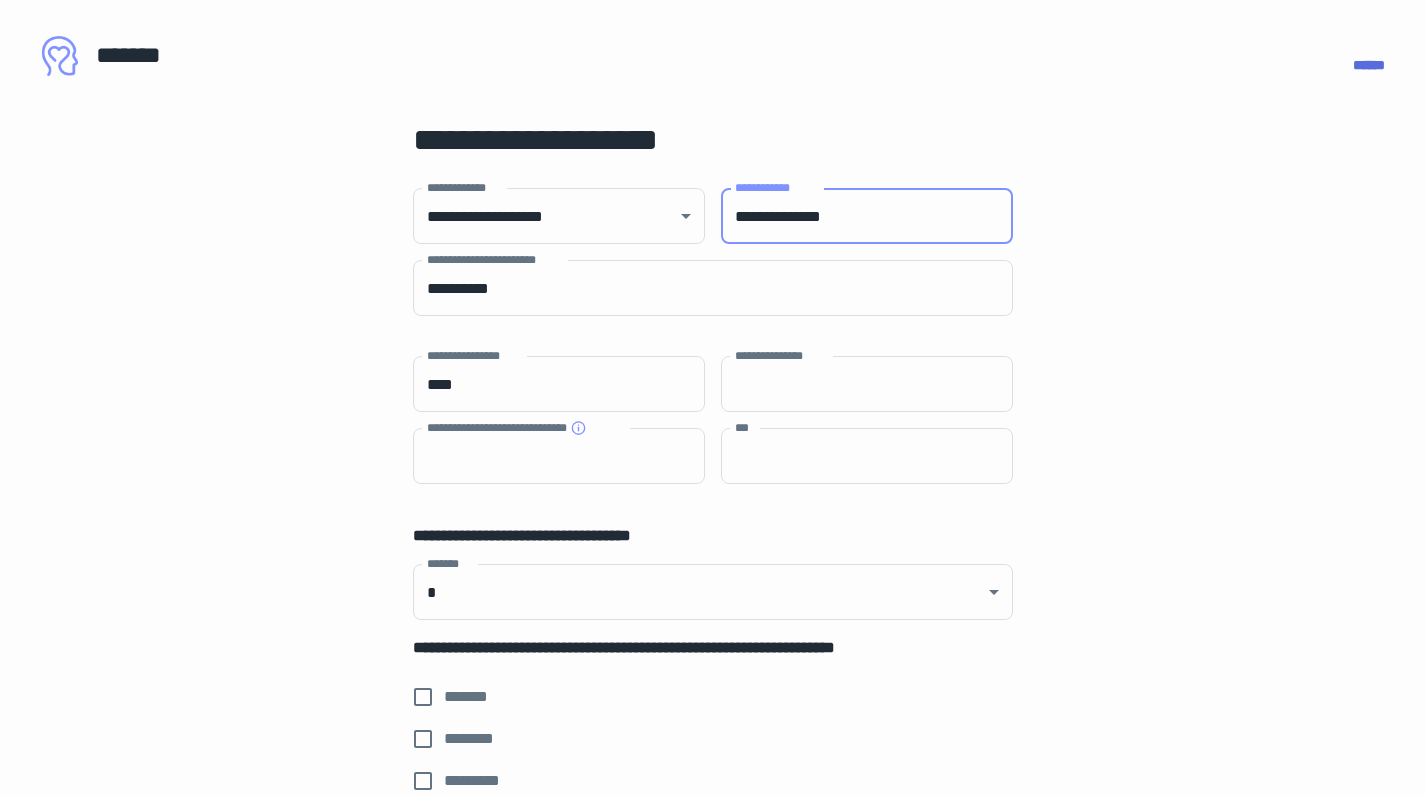 type on "*****" 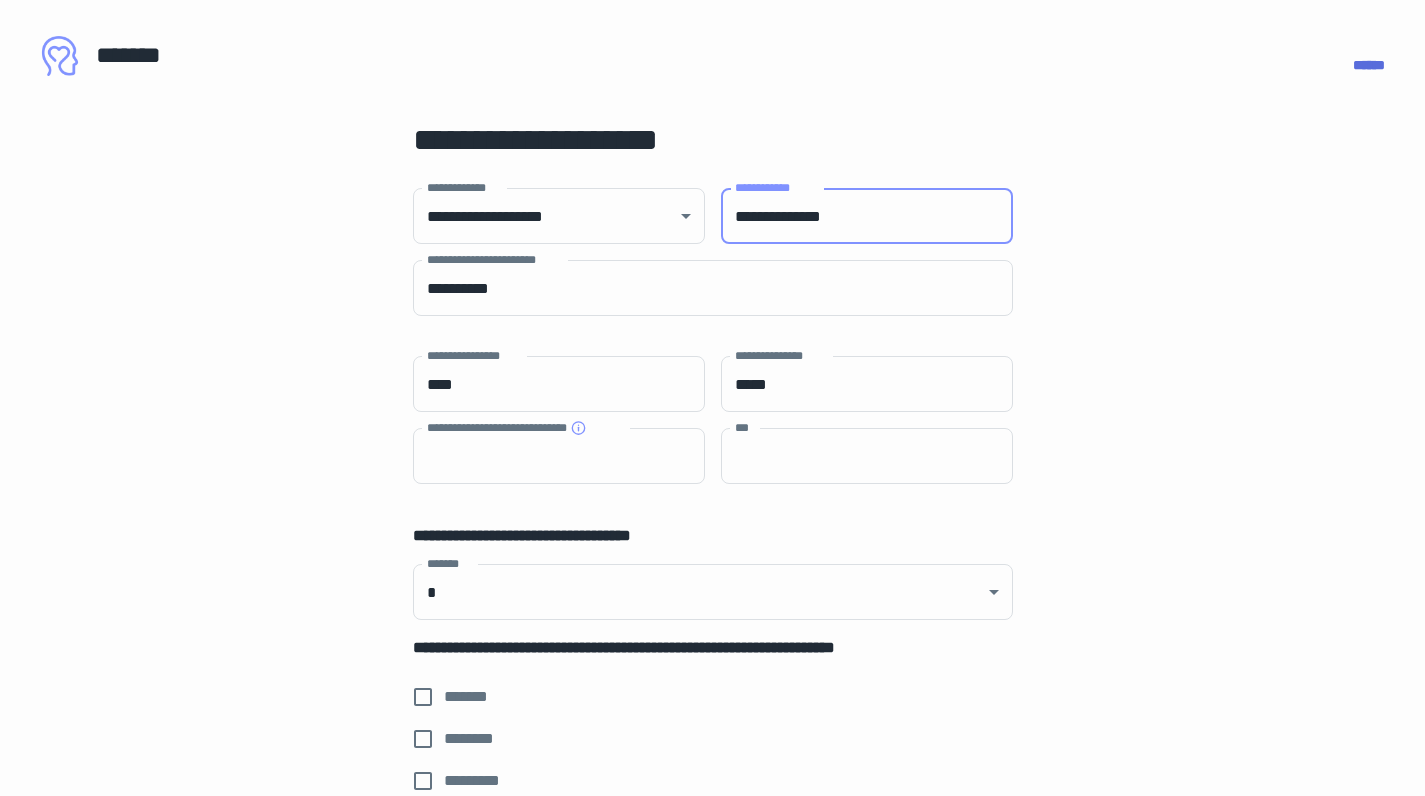 type on "****" 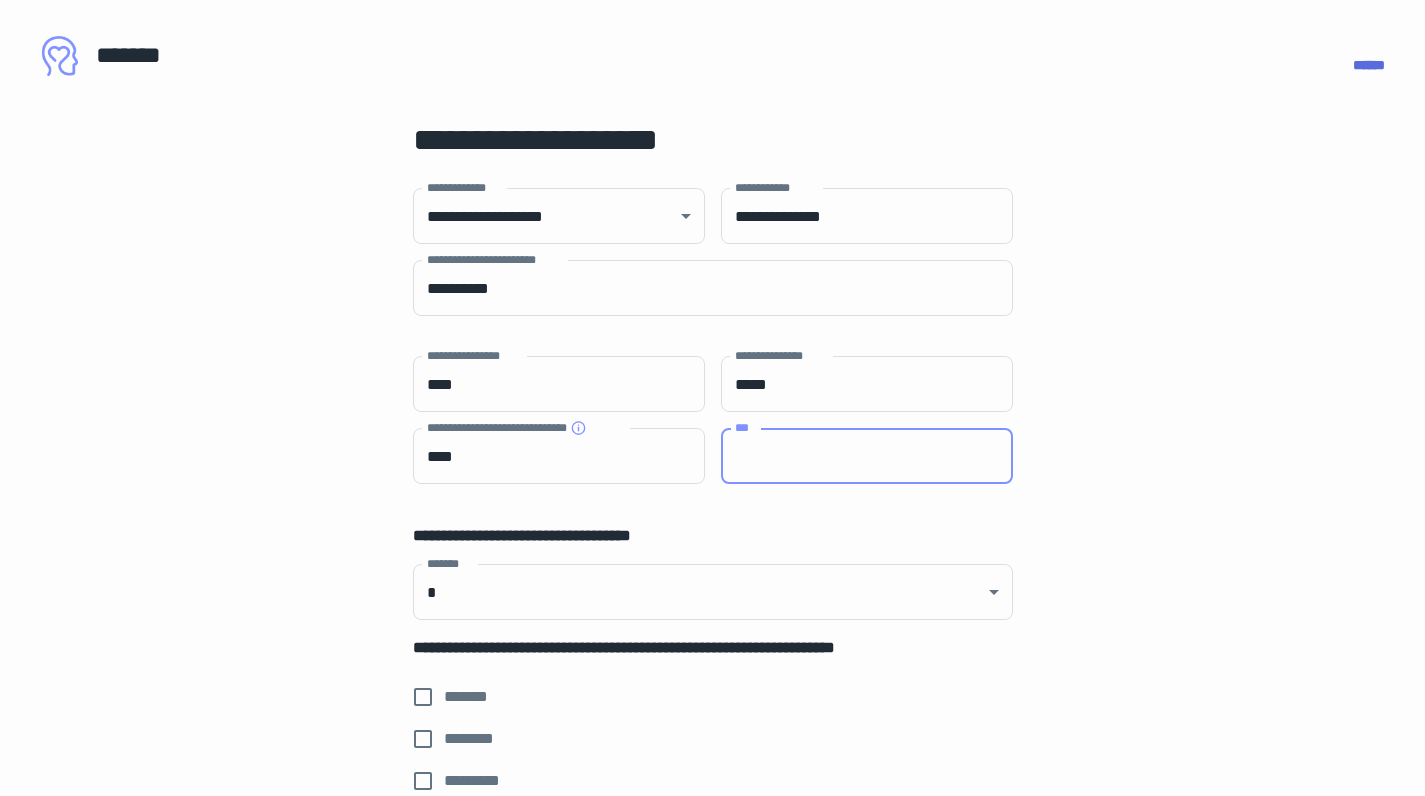click on "***" at bounding box center (867, 456) 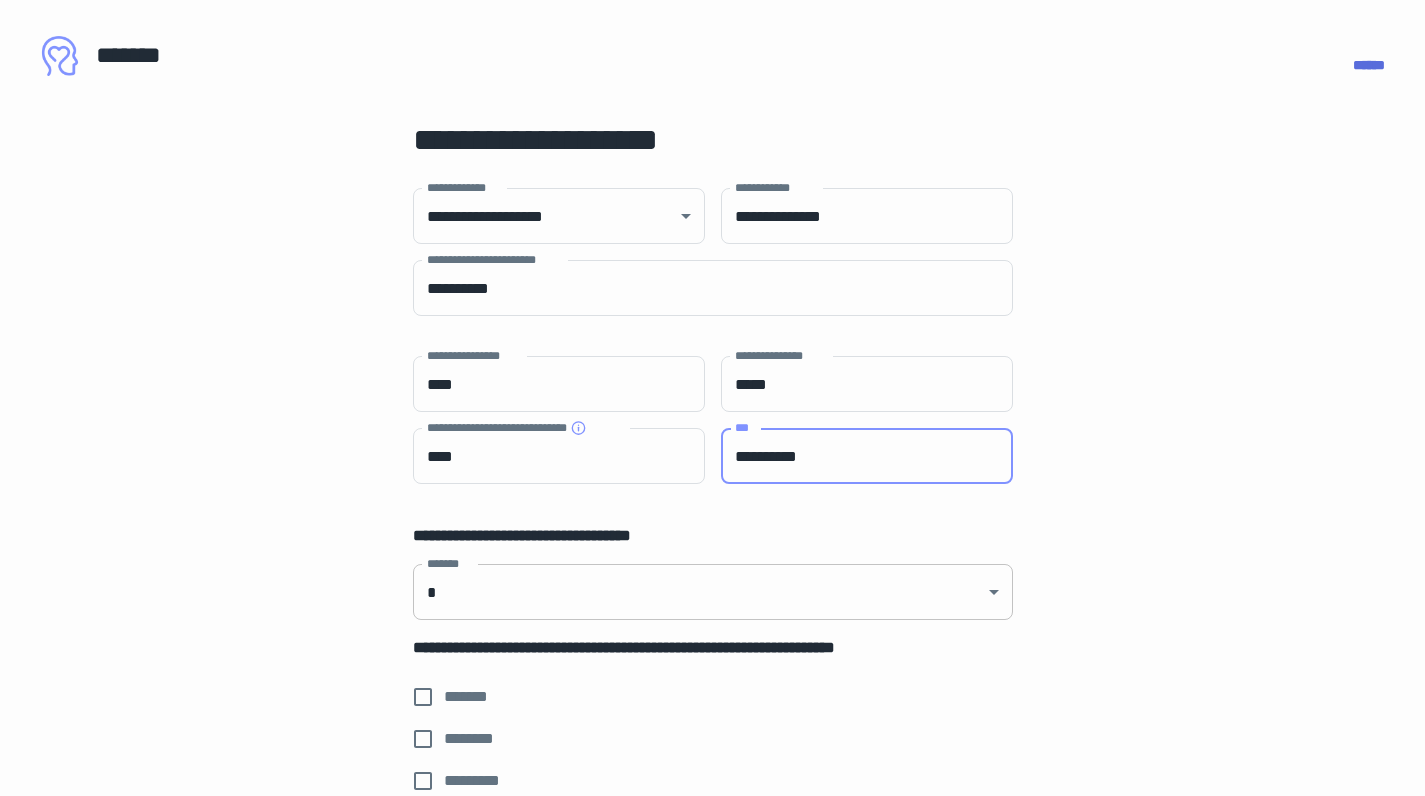 type on "**********" 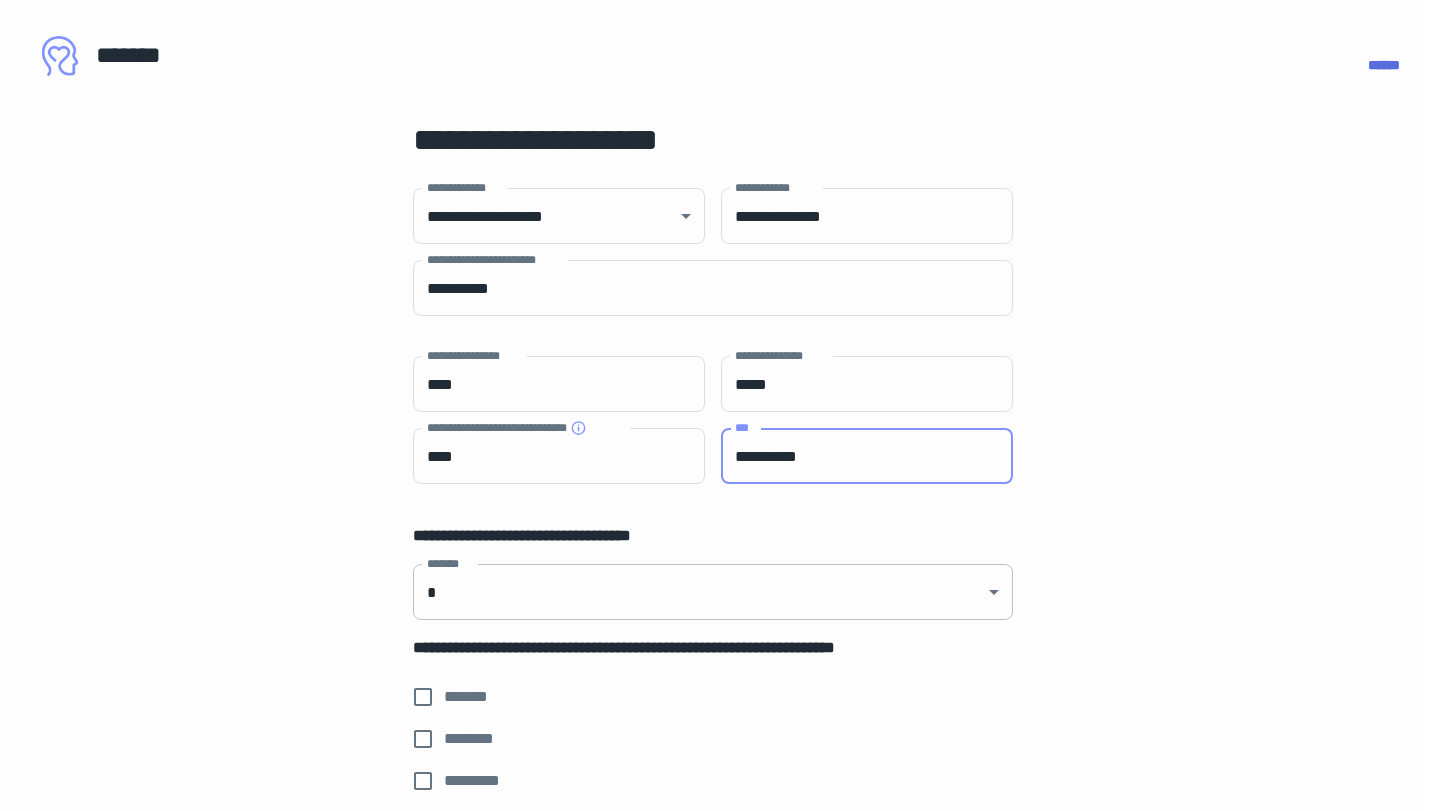 click on "[FIRST] [LAST] [STREET] [CITY] [STATE] [POSTAL_CODE] [COUNTRY] [PHONE] [EMAIL] [SSN] [DLN] [PASSPORT] [CC_NUMBER] [DOB] [AGE] [ADDRESS] [CITY] [STATE] [POSTAL_CODE] [COUNTRY] [PHONE] [EMAIL] [SSN] [DLN] [PASSPORT] [CC_NUMBER] [DOB] [AGE] [ADDRESS] [CITY] [STATE] [POSTAL_CODE] [COUNTRY] [PHONE] [EMAIL] [SSN] [DLN] [PASSPORT] [CC_NUMBER] [DOB] [AGE] [ADDRESS] [CITY] [STATE] [POSTAL_CODE] [COUNTRY] [PHONE] [EMAIL] [SSN] [DLN] [PASSPORT] [CC_NUMBER] [DOB] [AGE]" at bounding box center (712, 398) 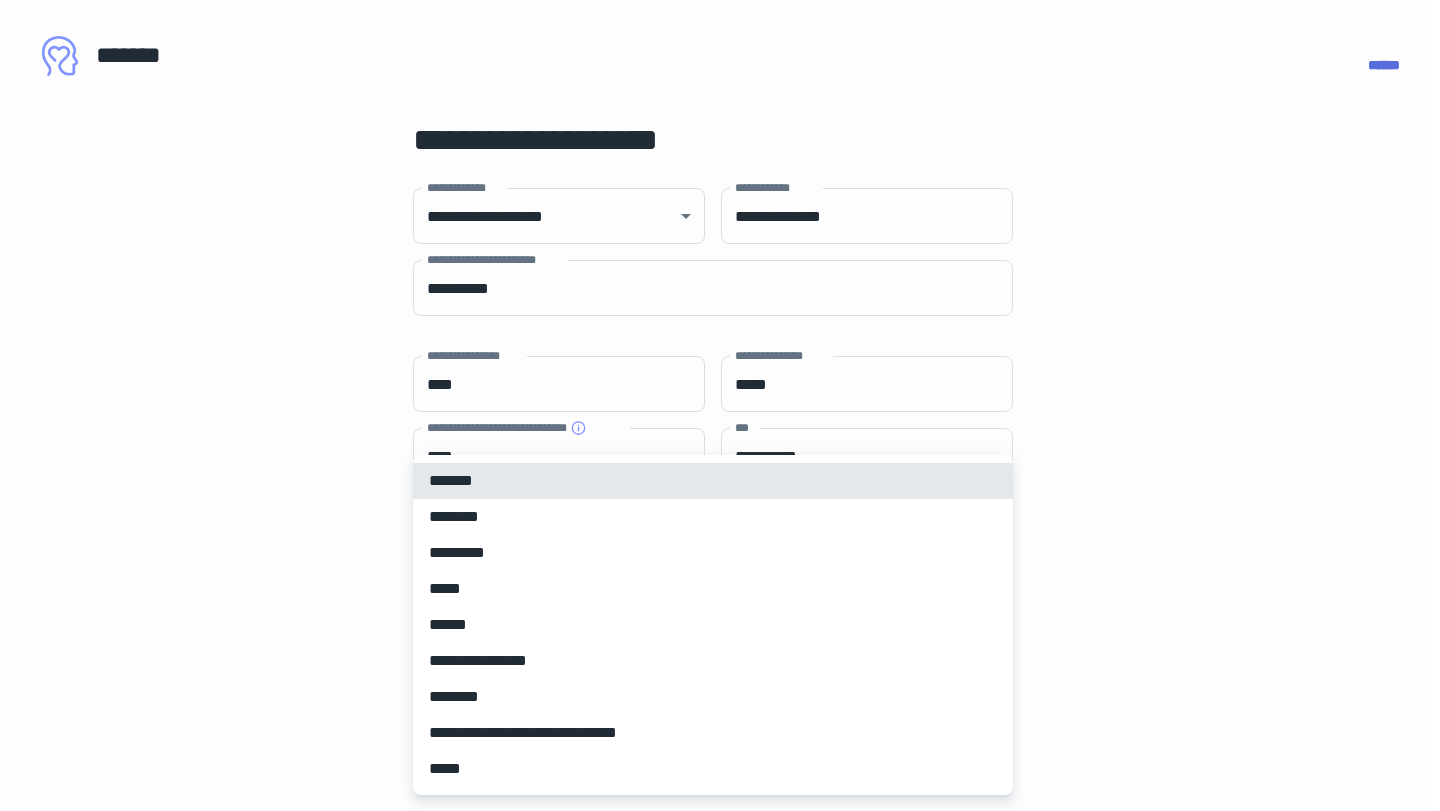 click on "**********" at bounding box center [713, 661] 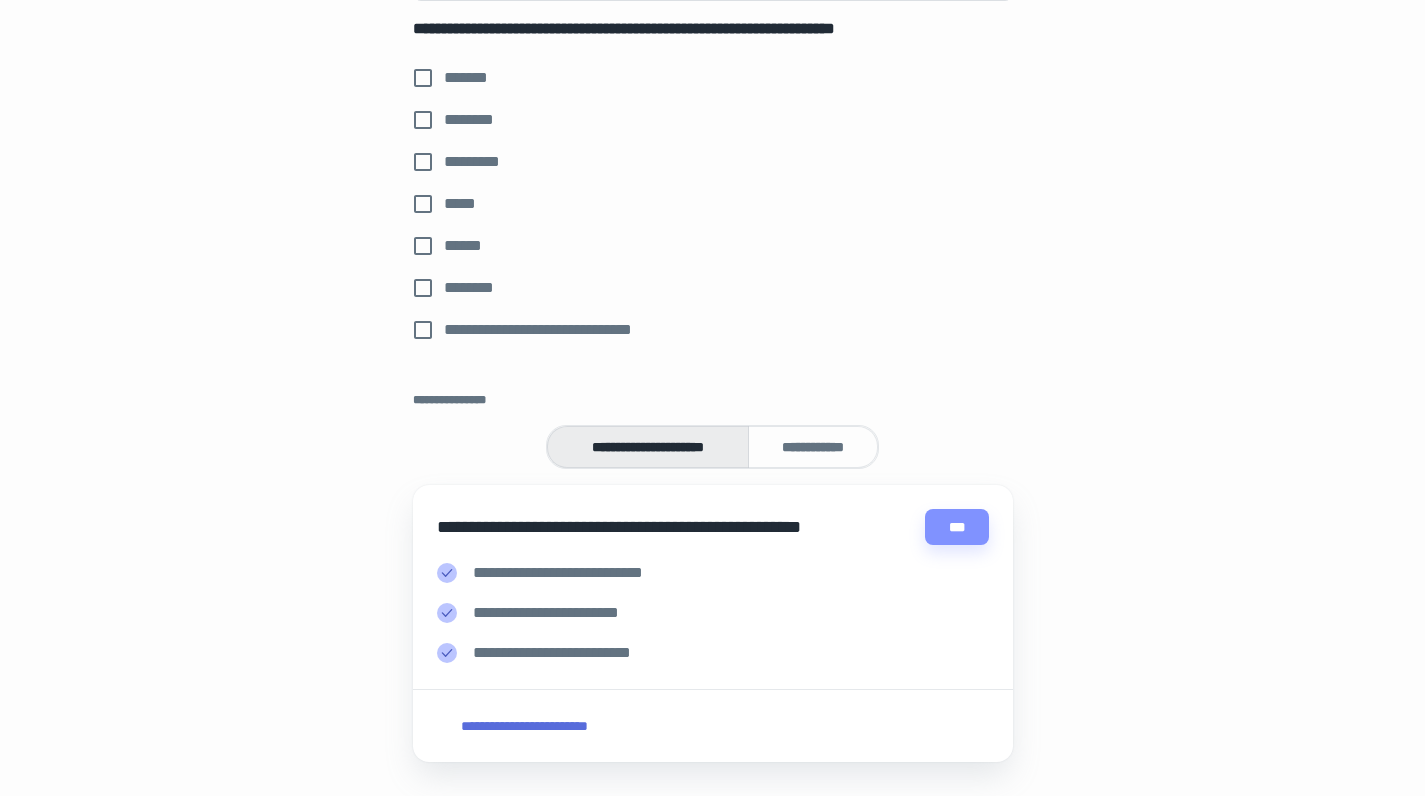 scroll, scrollTop: 708, scrollLeft: 0, axis: vertical 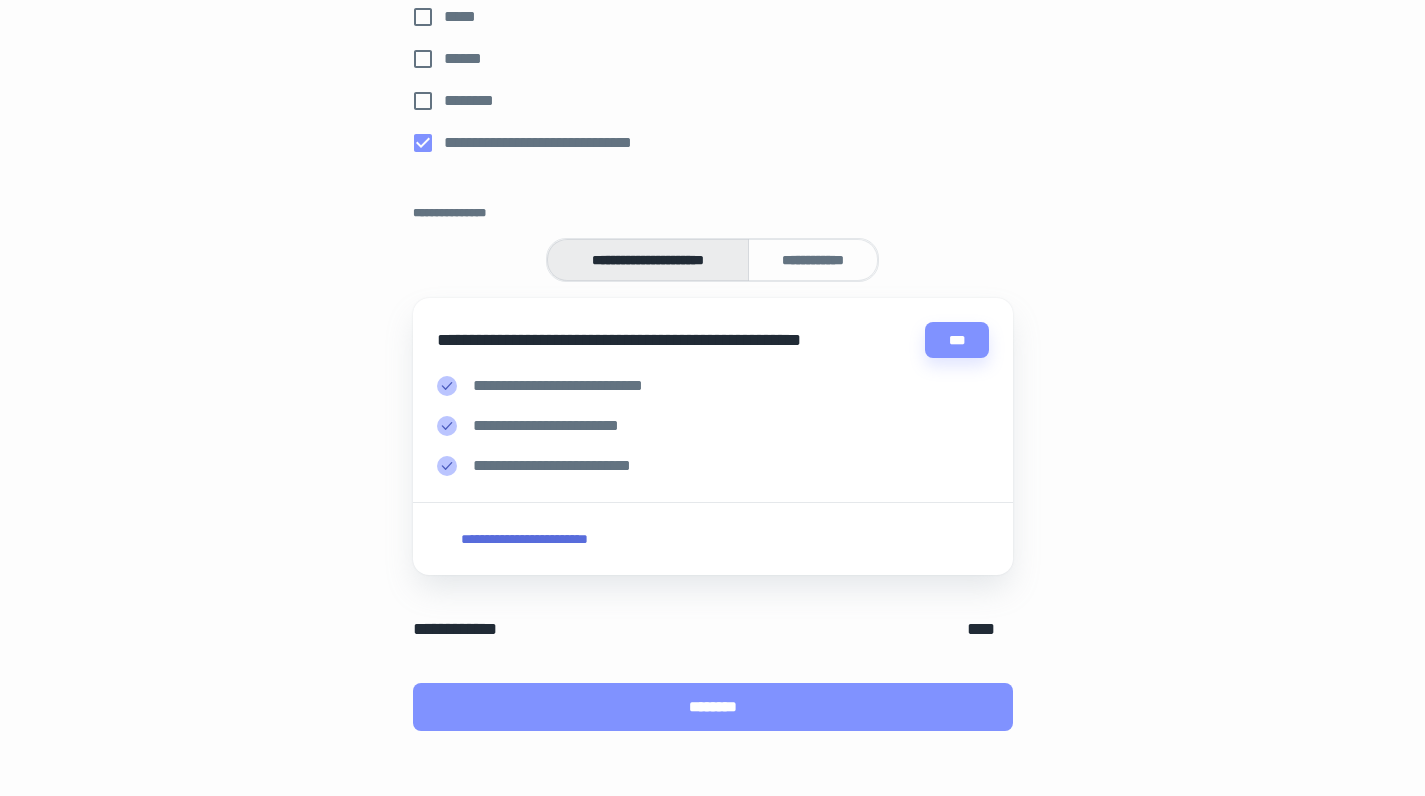 click on "********" at bounding box center [713, 707] 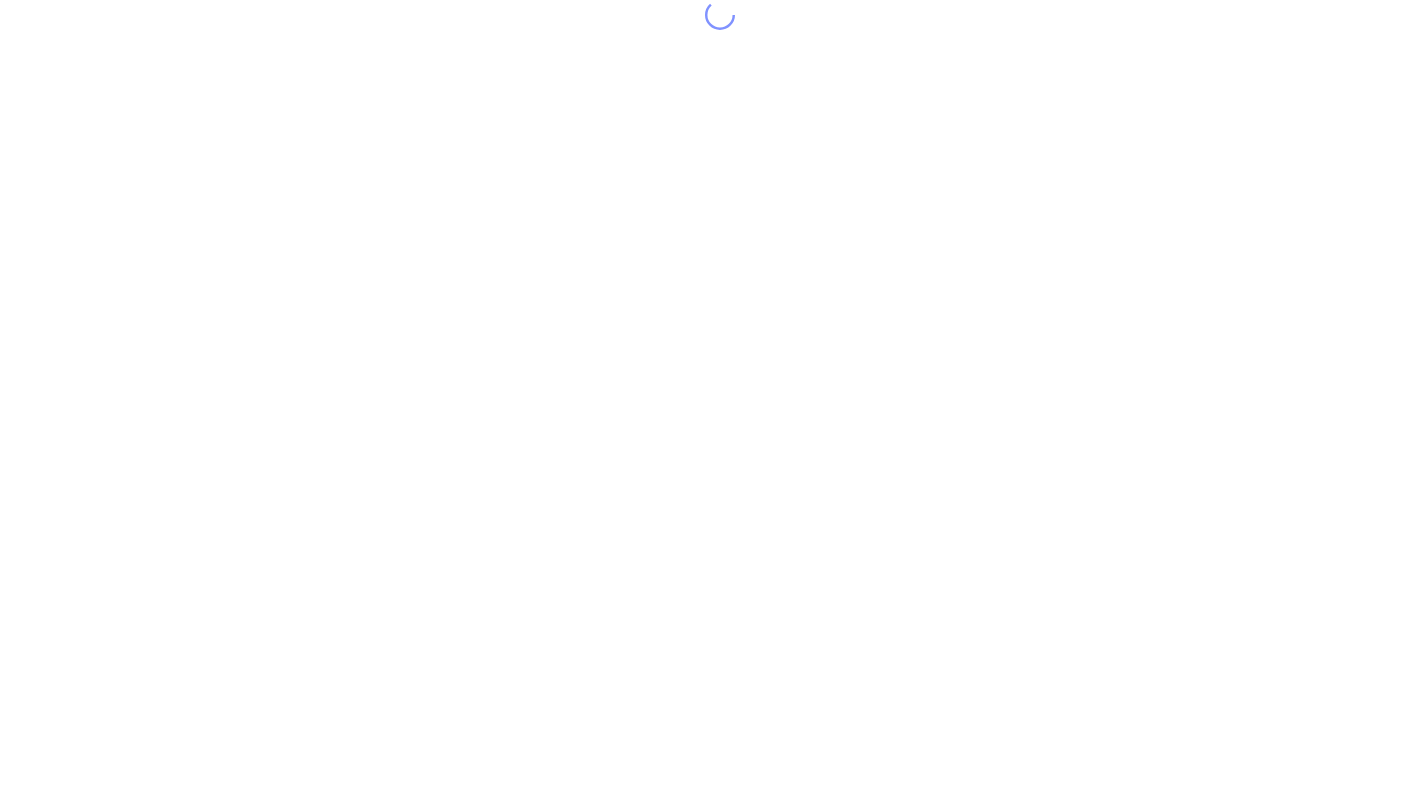 scroll, scrollTop: 0, scrollLeft: 0, axis: both 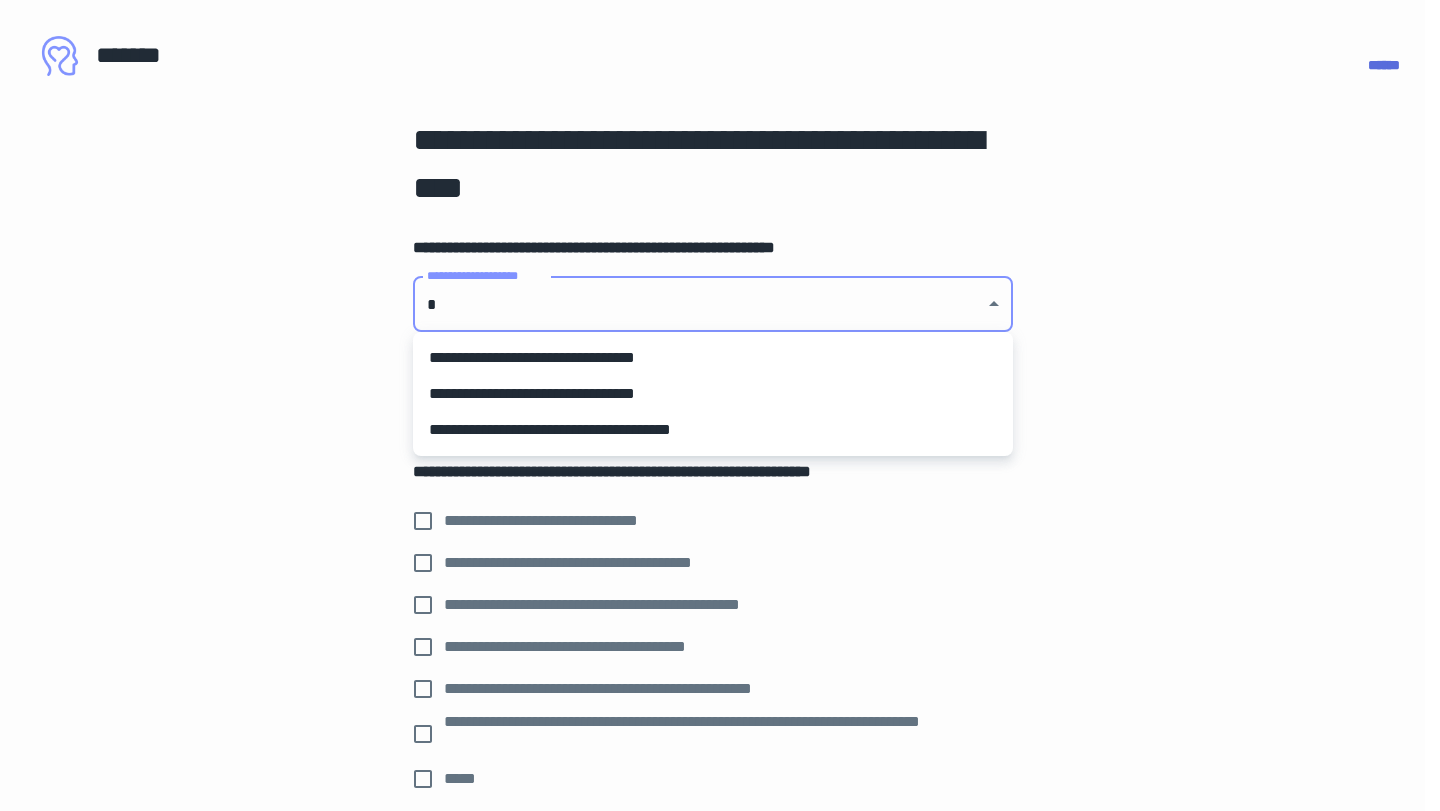 click on "**********" at bounding box center [720, 405] 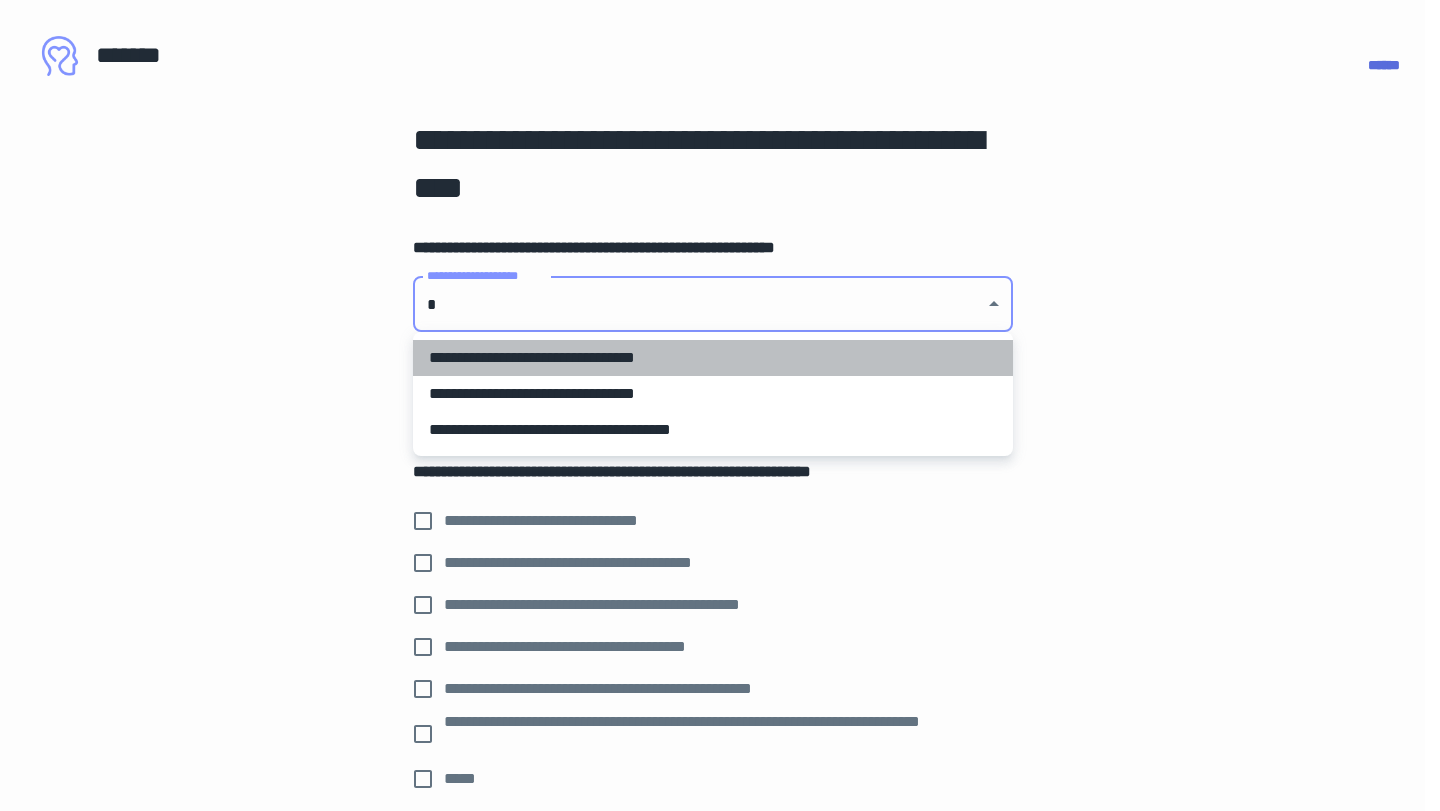 click on "**********" at bounding box center [713, 358] 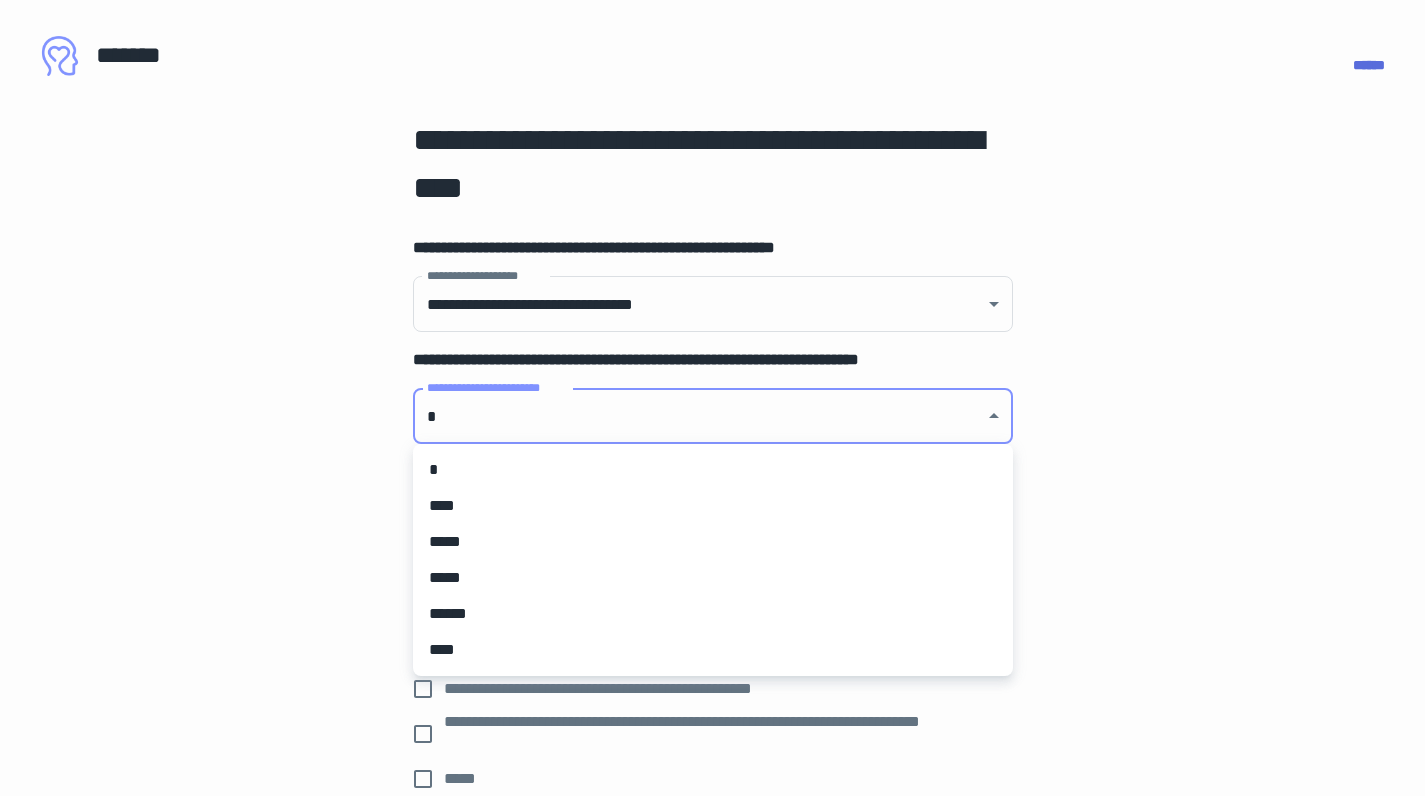 click on "**********" at bounding box center [720, 405] 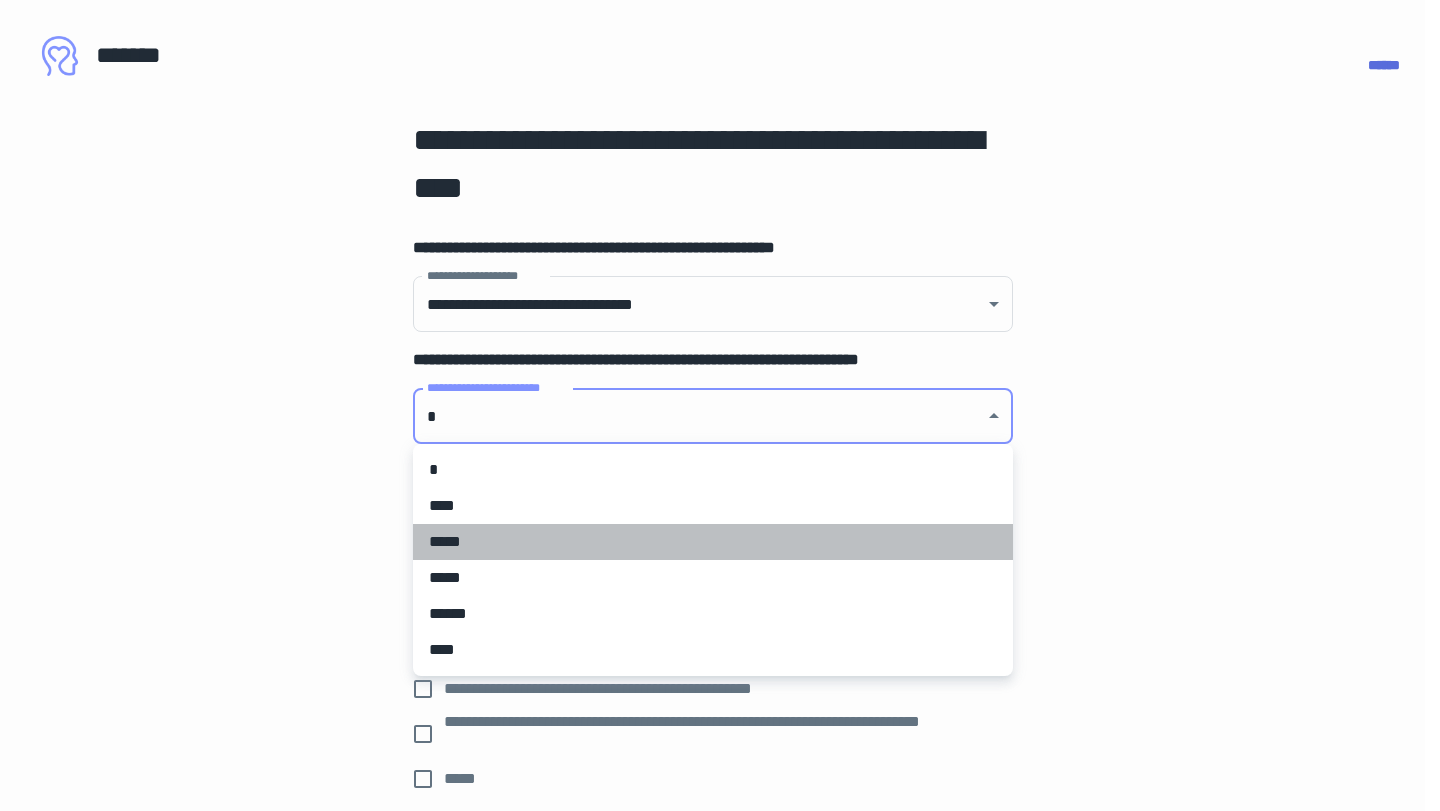 click on "*****" at bounding box center [713, 542] 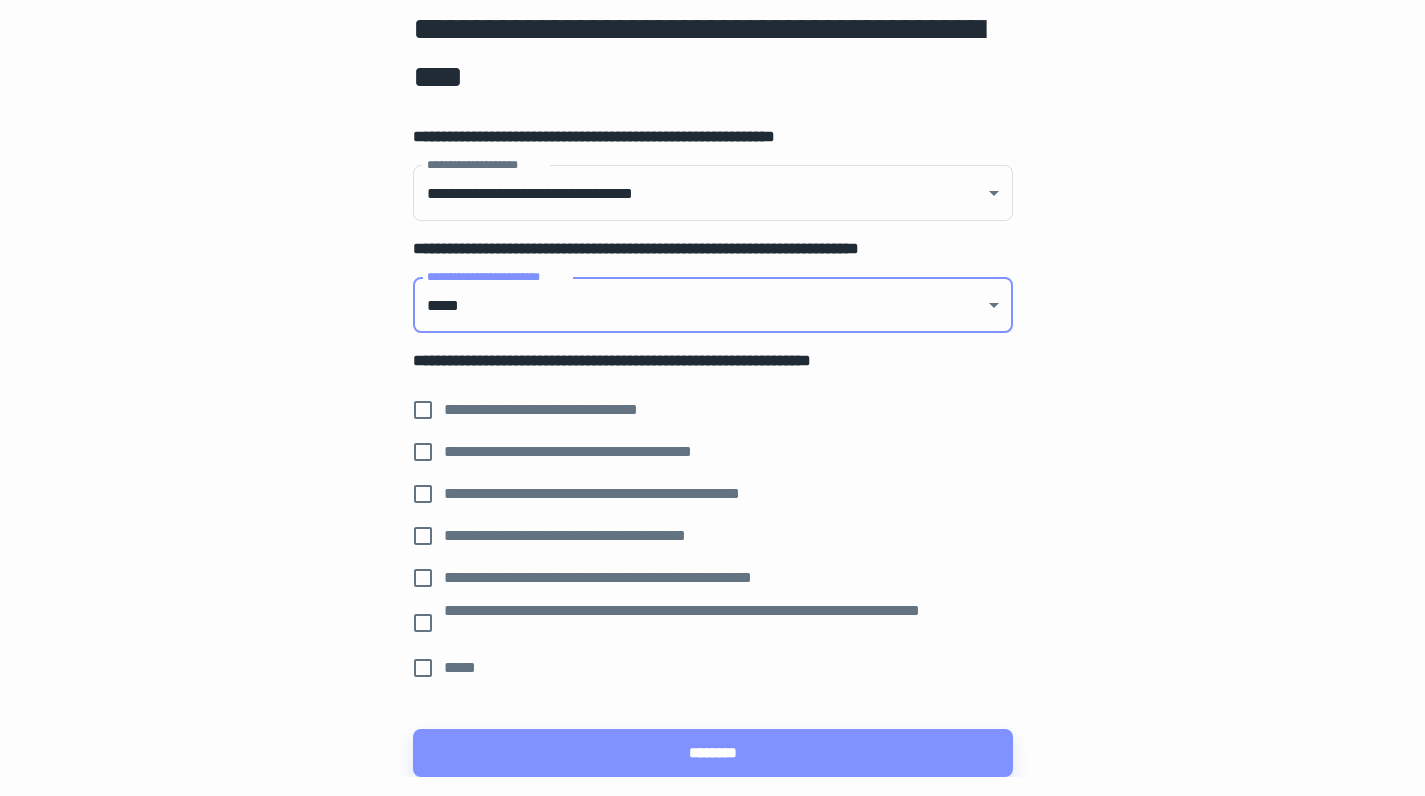 scroll, scrollTop: 172, scrollLeft: 0, axis: vertical 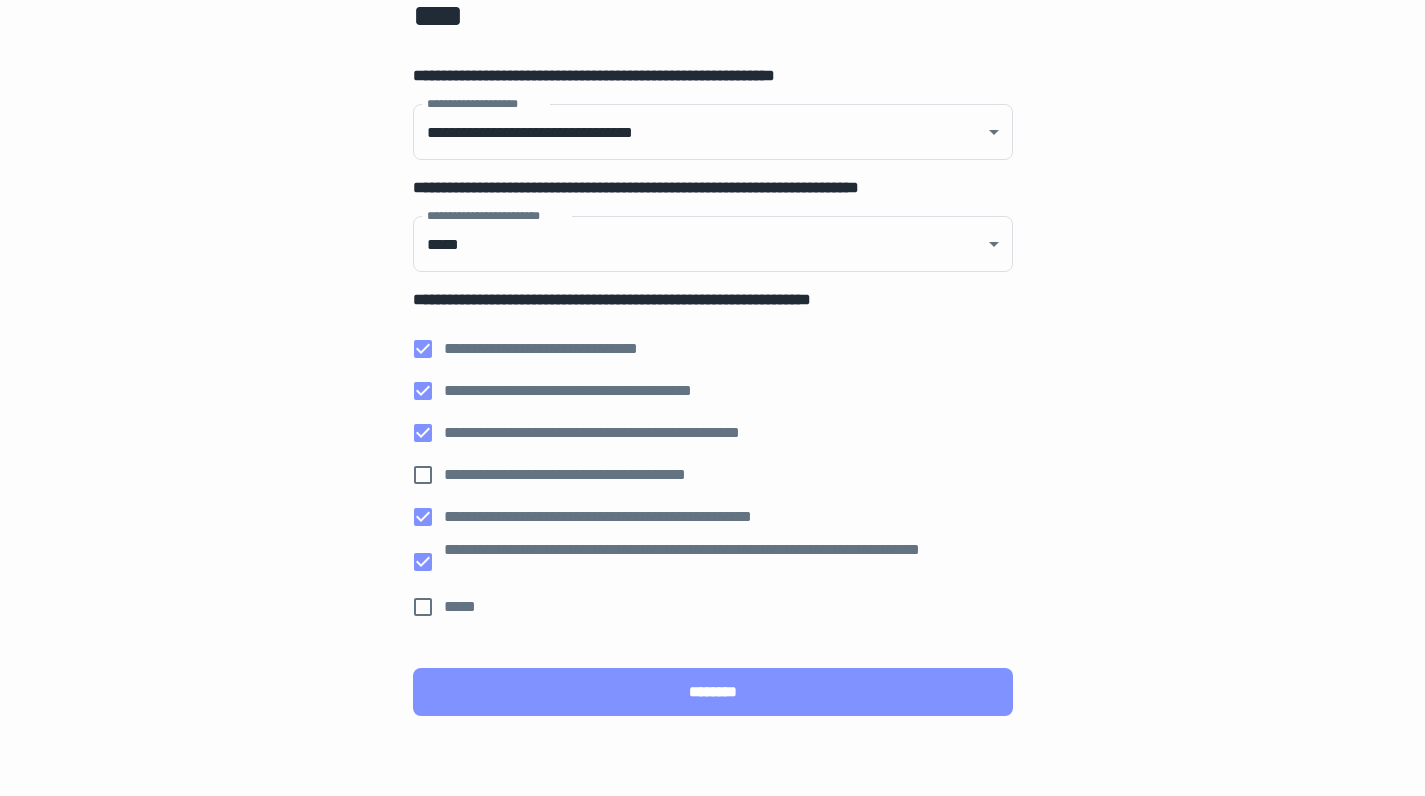 click on "********" at bounding box center [713, 692] 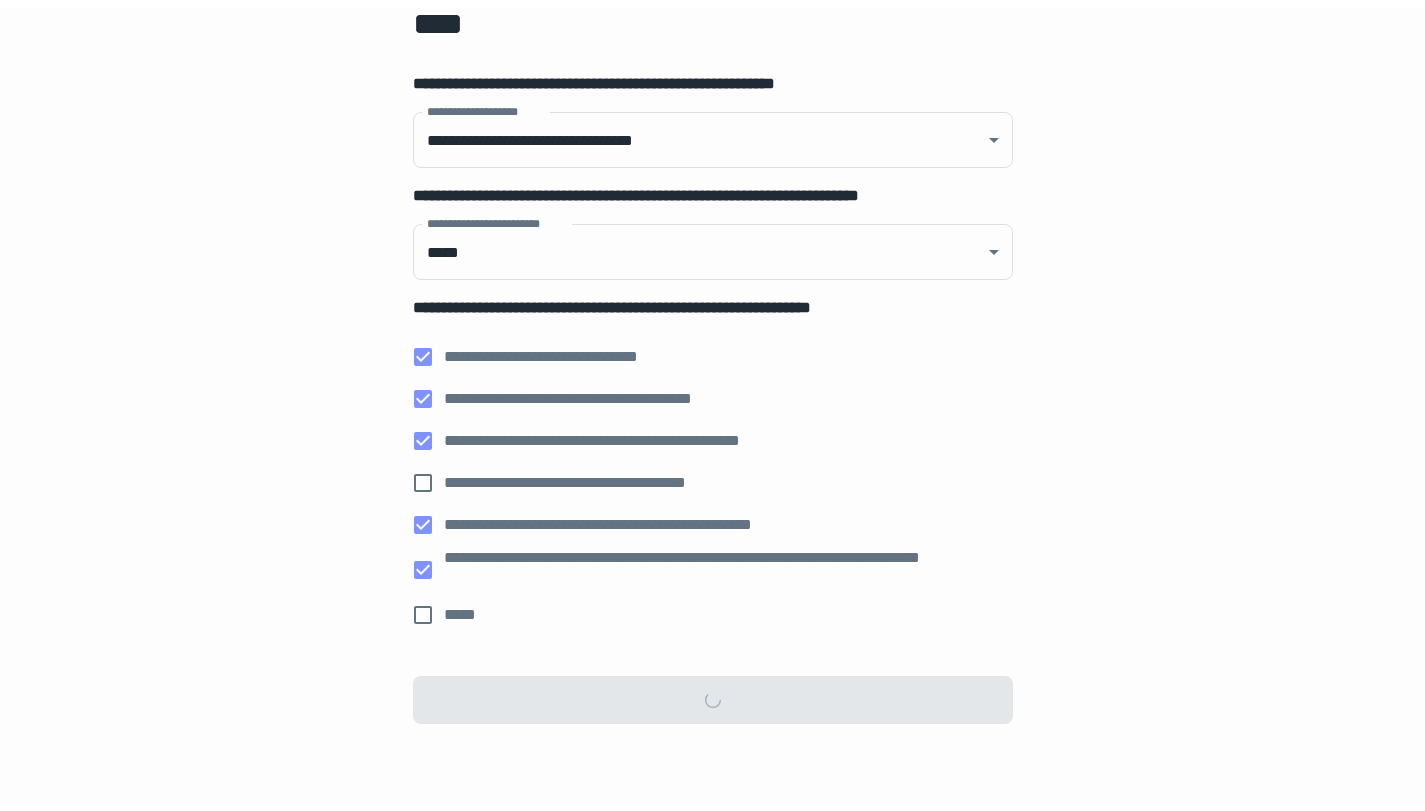 scroll, scrollTop: 0, scrollLeft: 0, axis: both 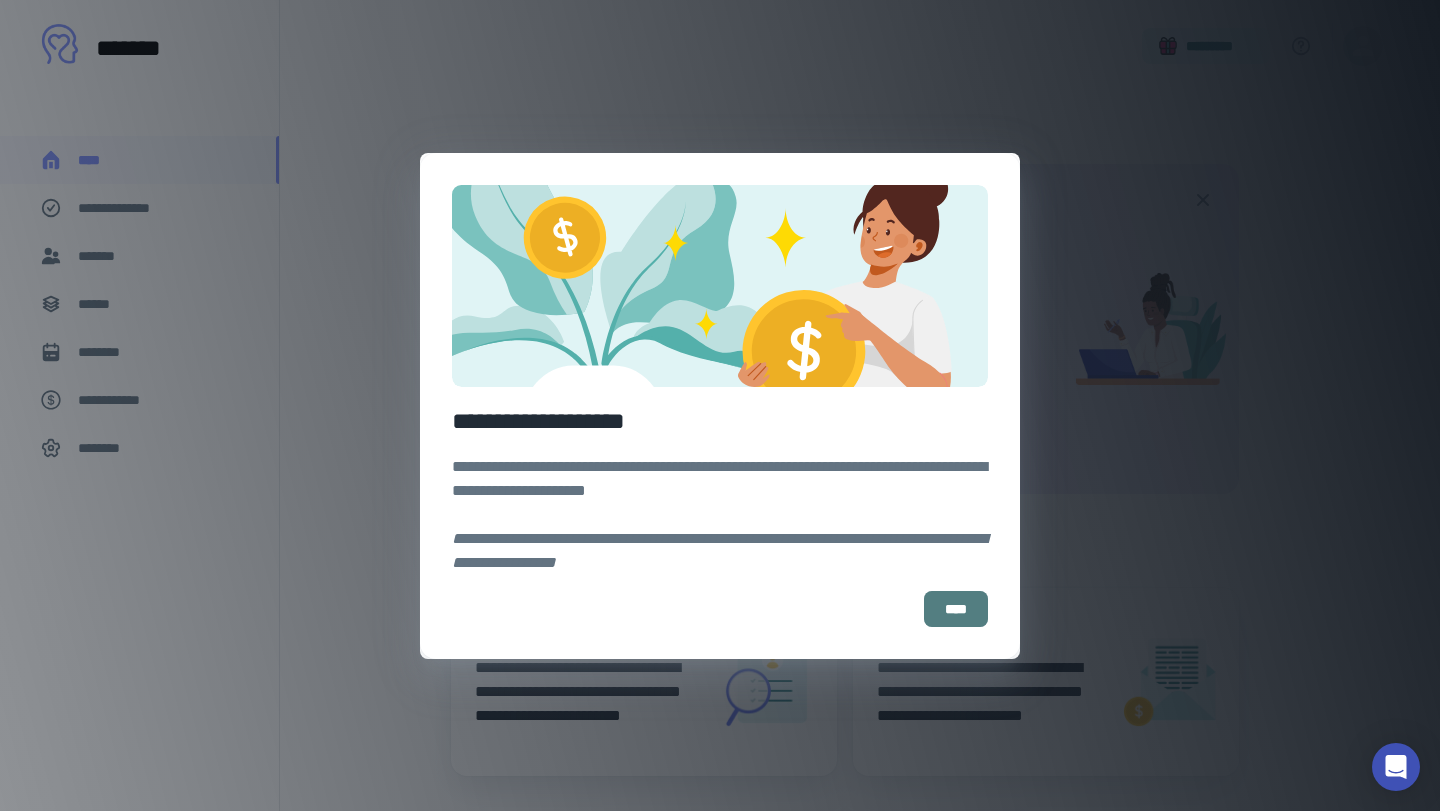 click on "****" at bounding box center [956, 609] 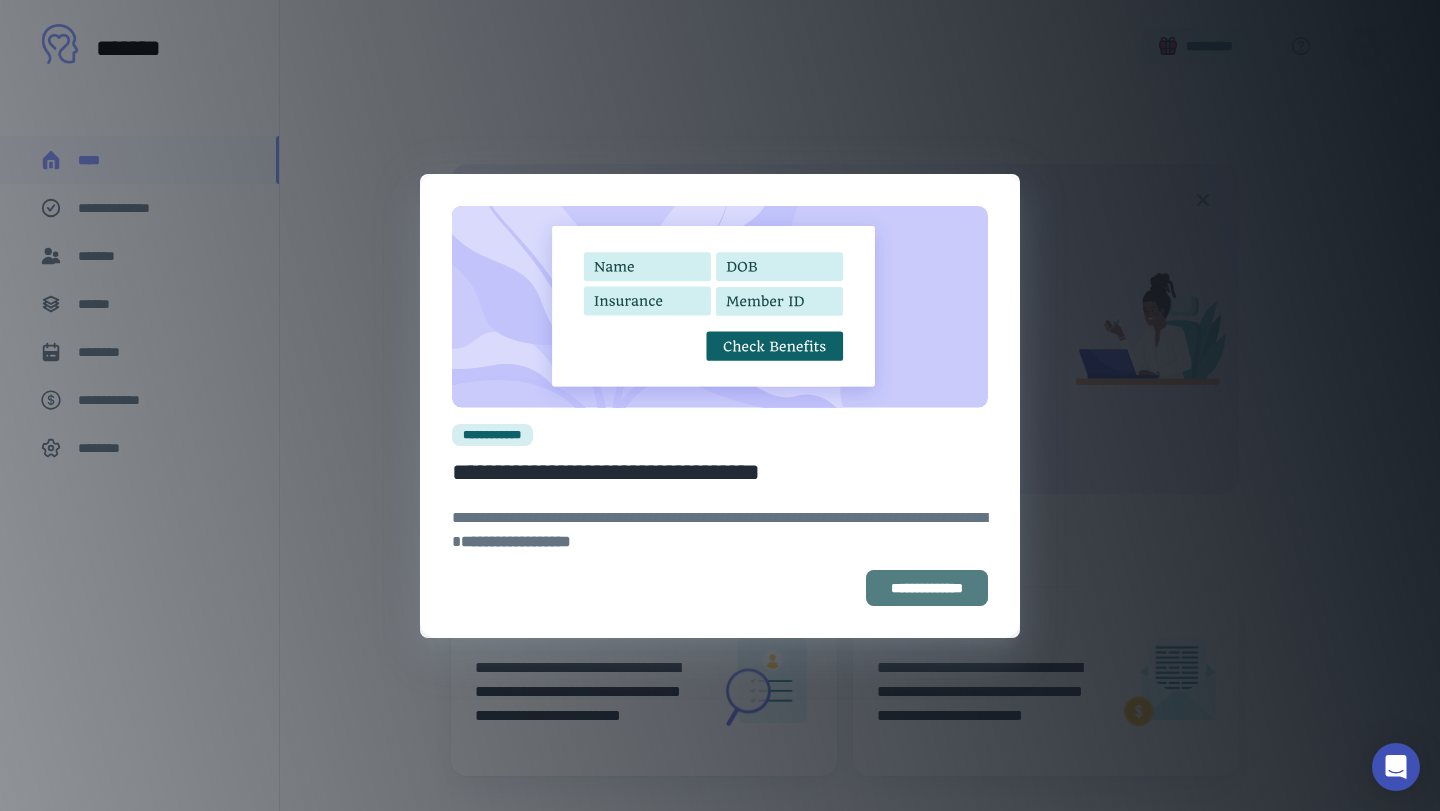 click on "**********" at bounding box center (927, 588) 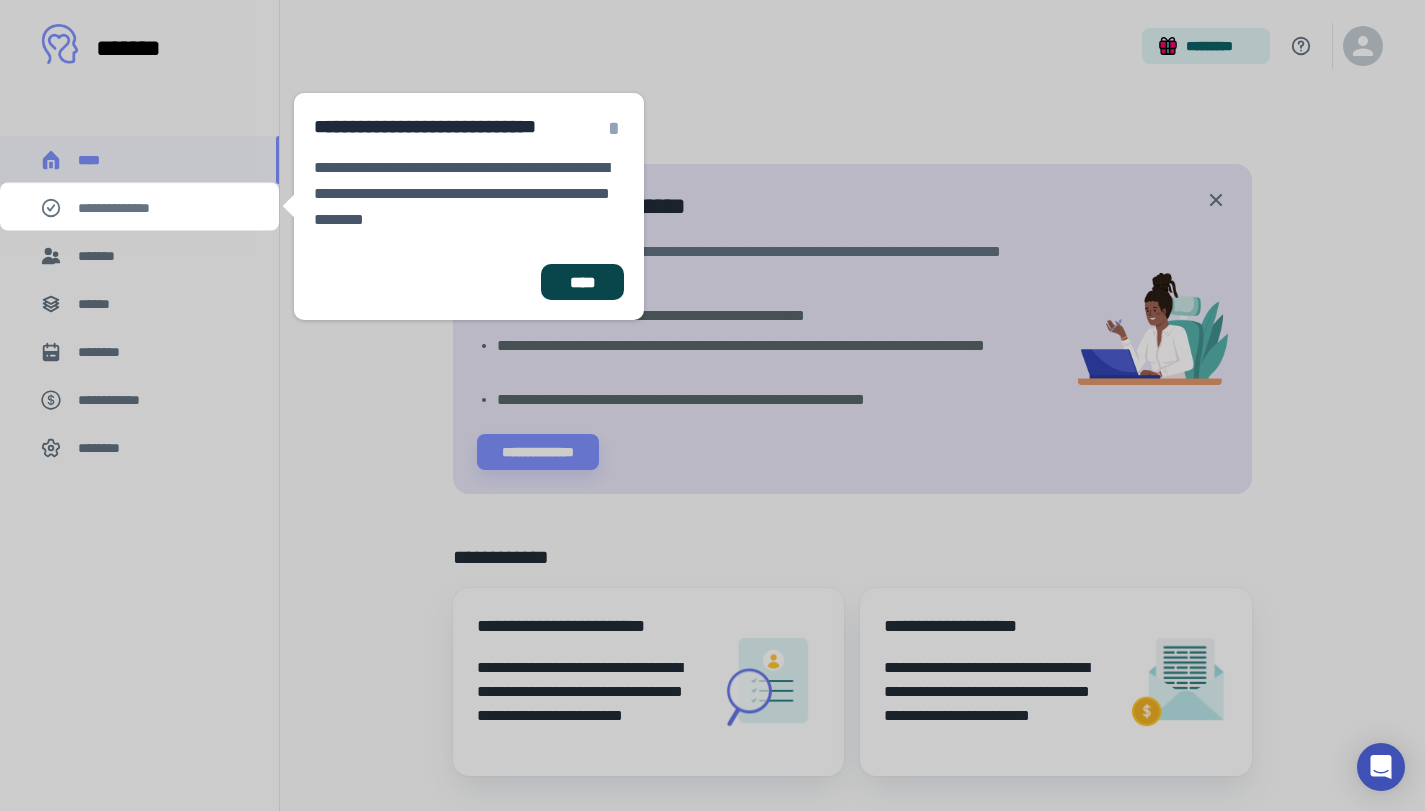 click on "****" at bounding box center [582, 282] 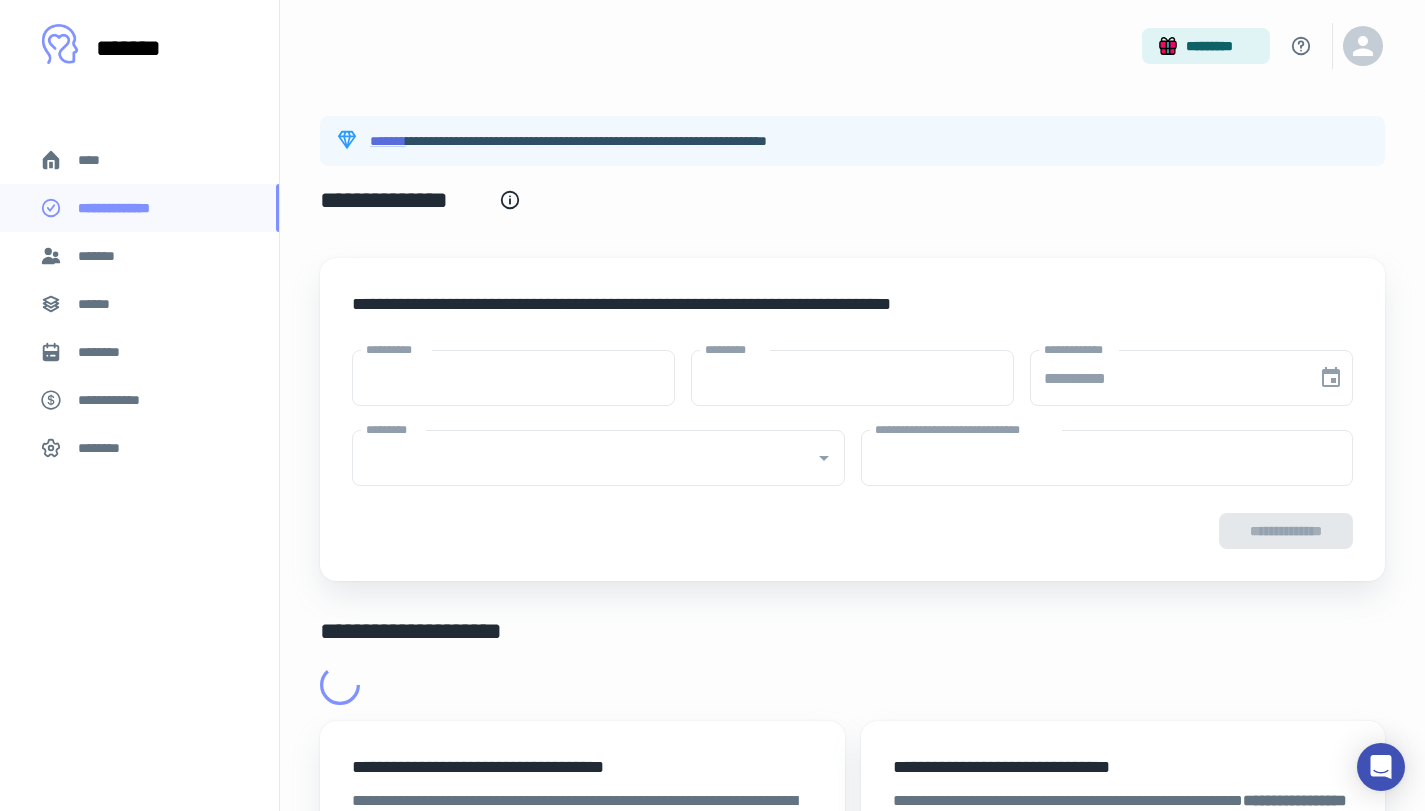 type on "****" 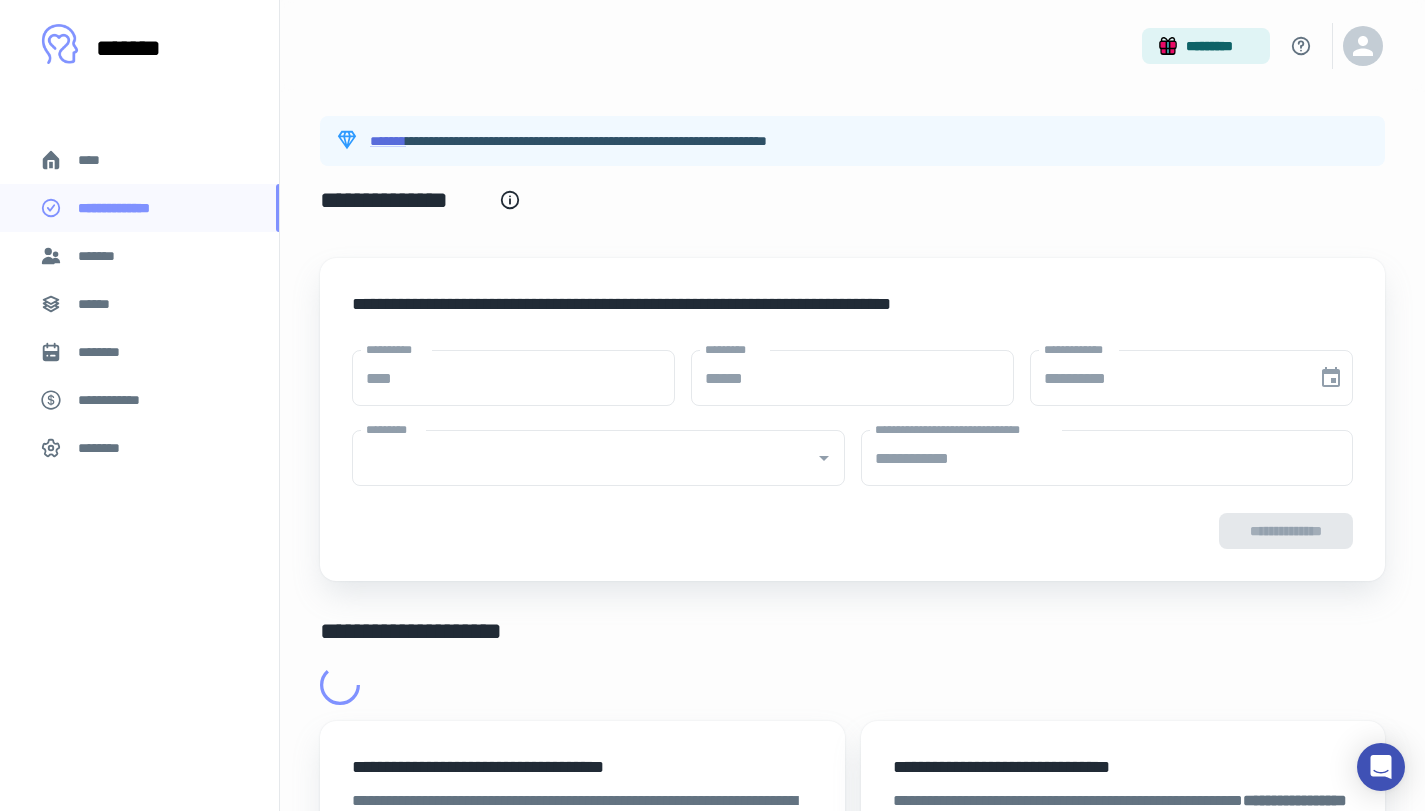 type on "**********" 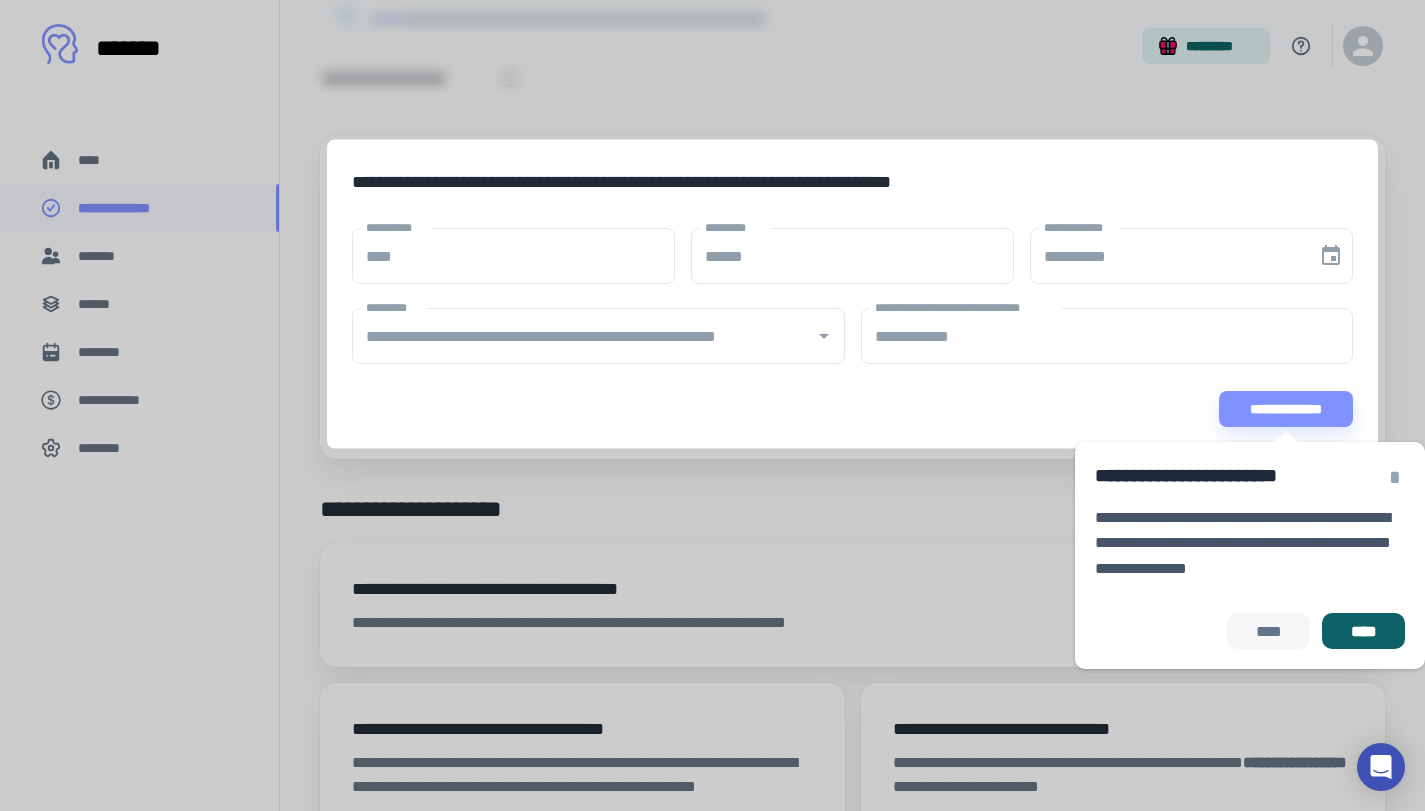scroll, scrollTop: 125, scrollLeft: 0, axis: vertical 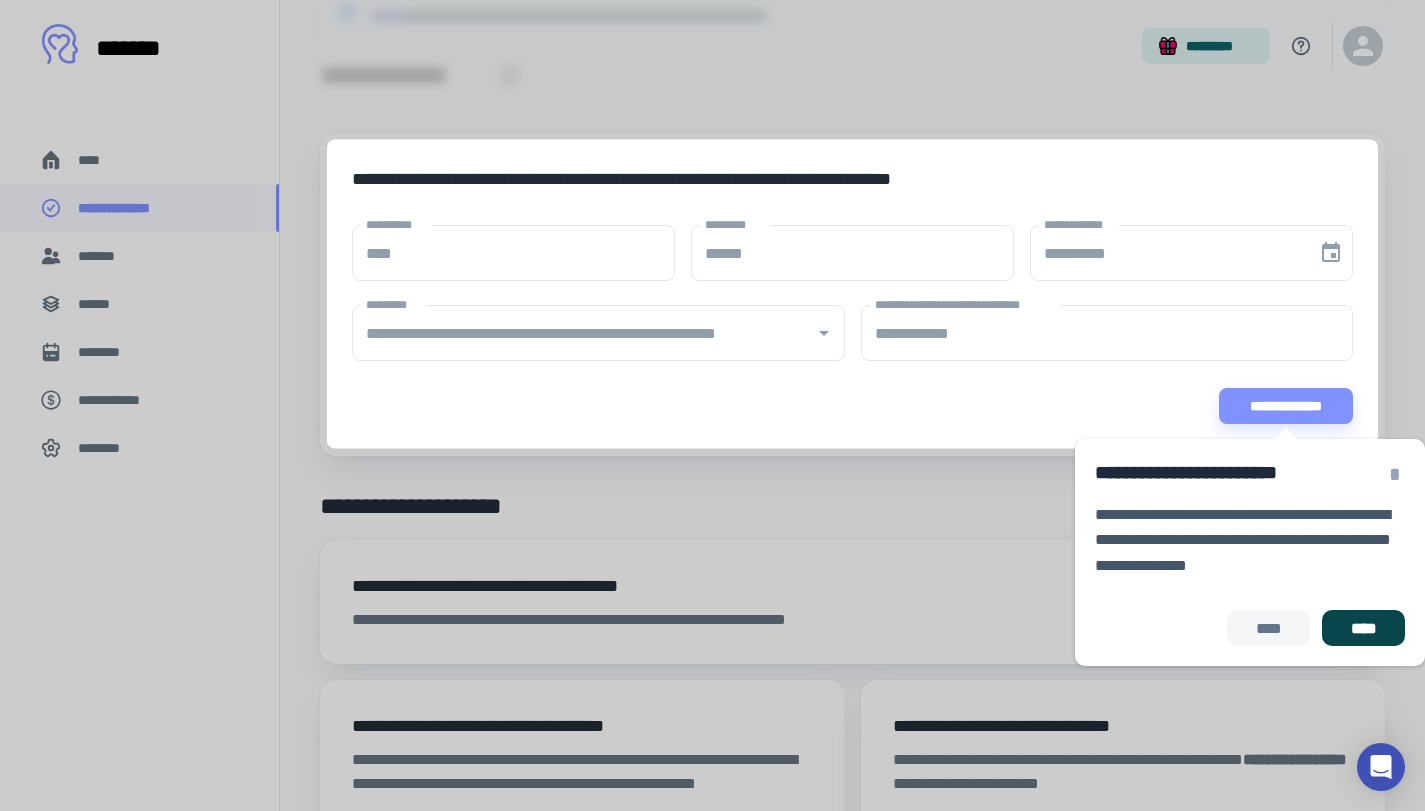 click on "****" at bounding box center [1363, 628] 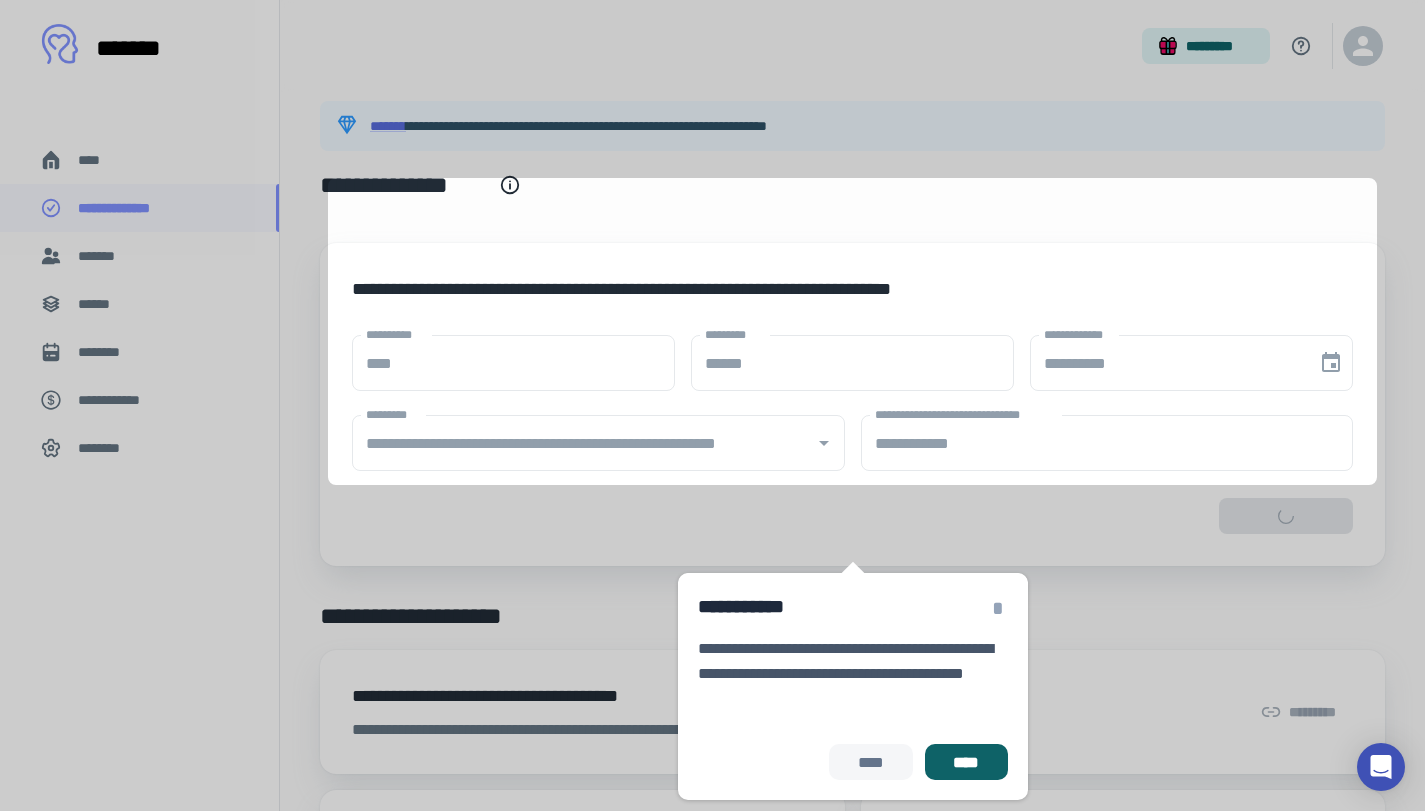 scroll, scrollTop: 14, scrollLeft: 0, axis: vertical 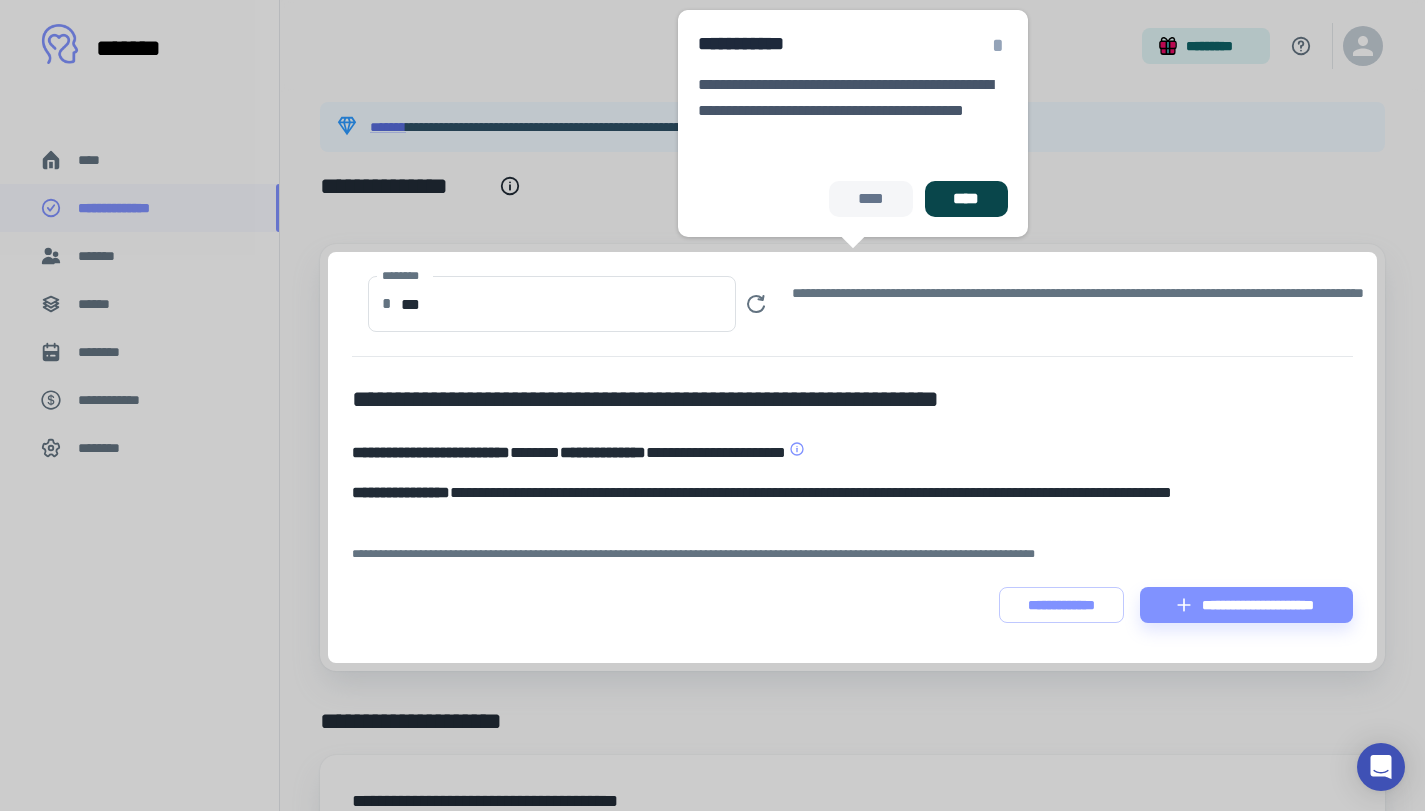 click on "****" at bounding box center [966, 199] 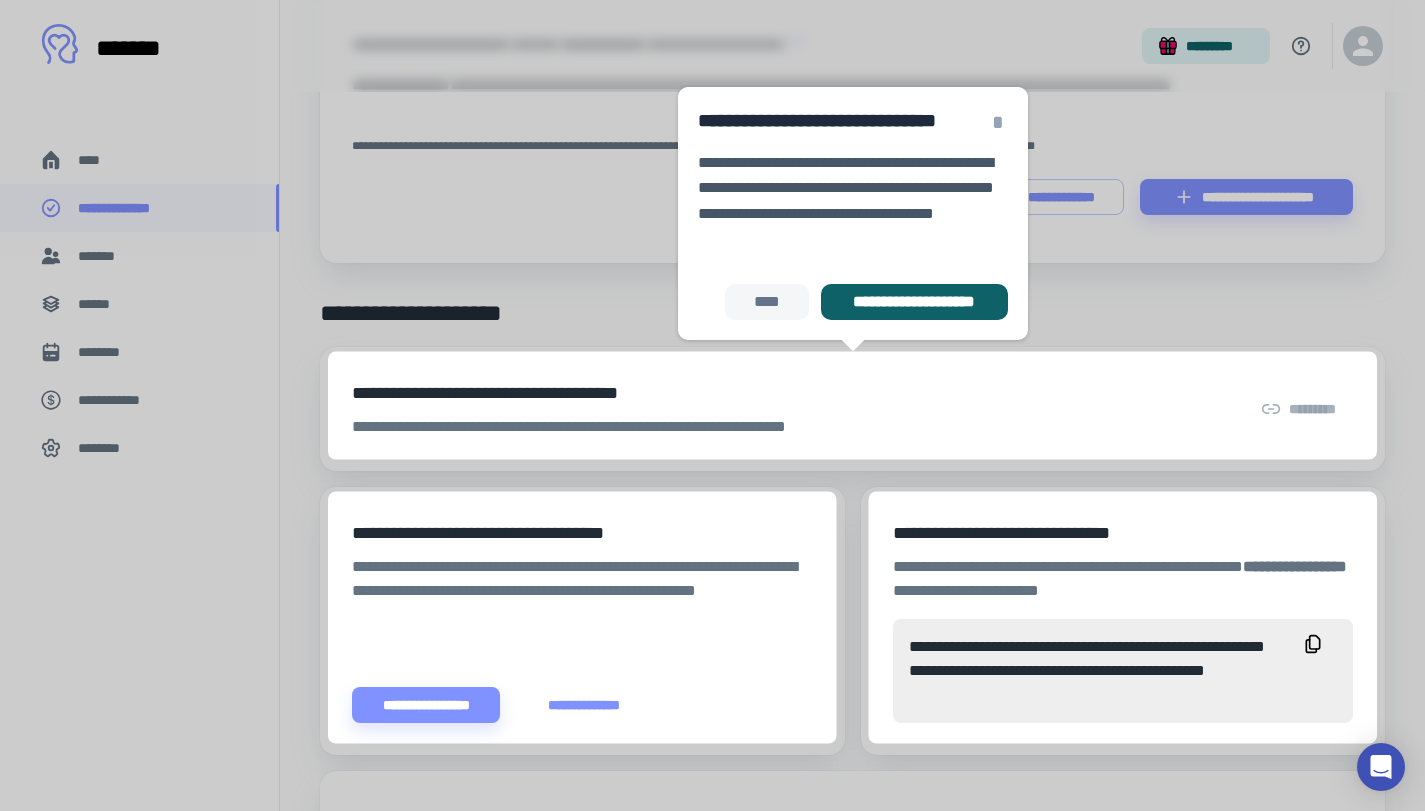 scroll, scrollTop: 425, scrollLeft: 0, axis: vertical 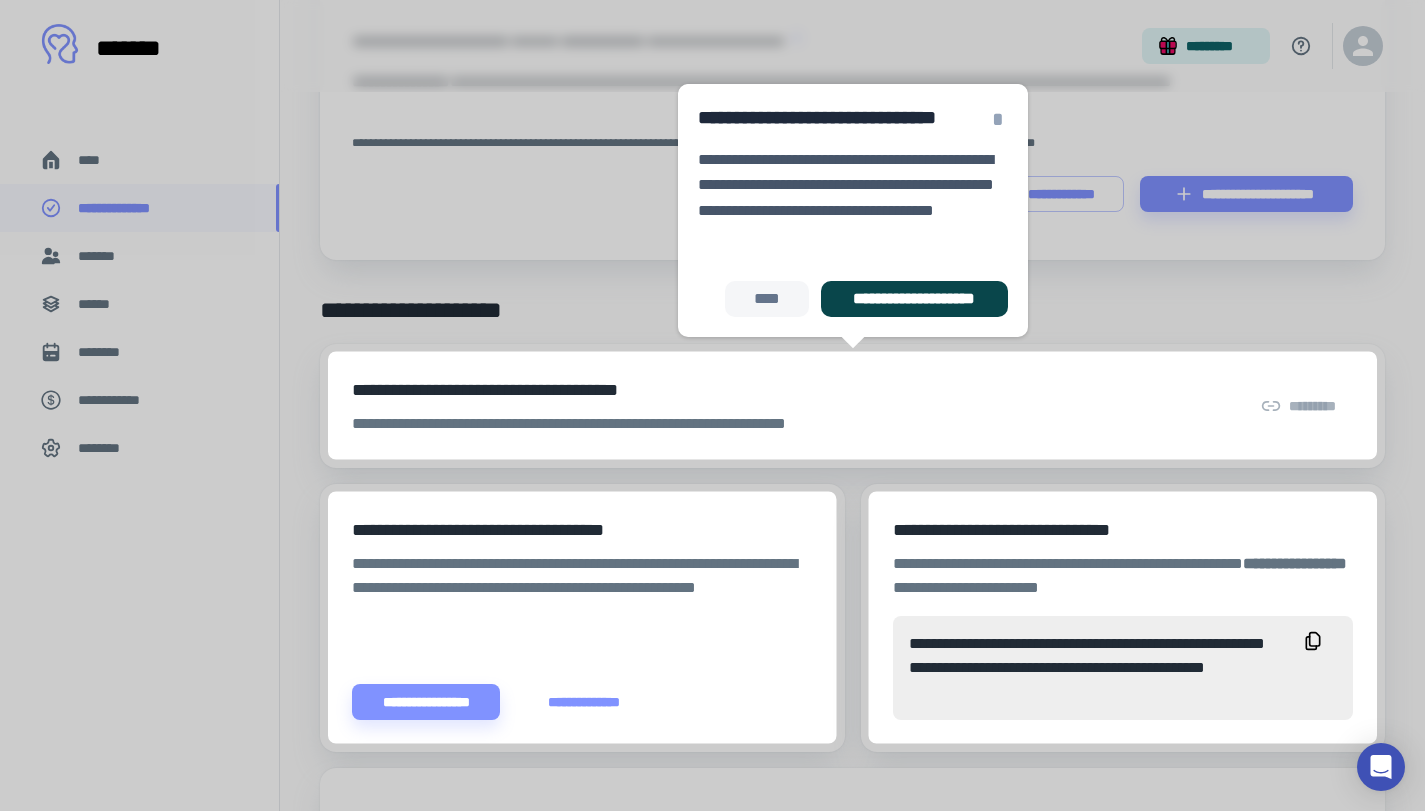 click on "**********" at bounding box center (914, 299) 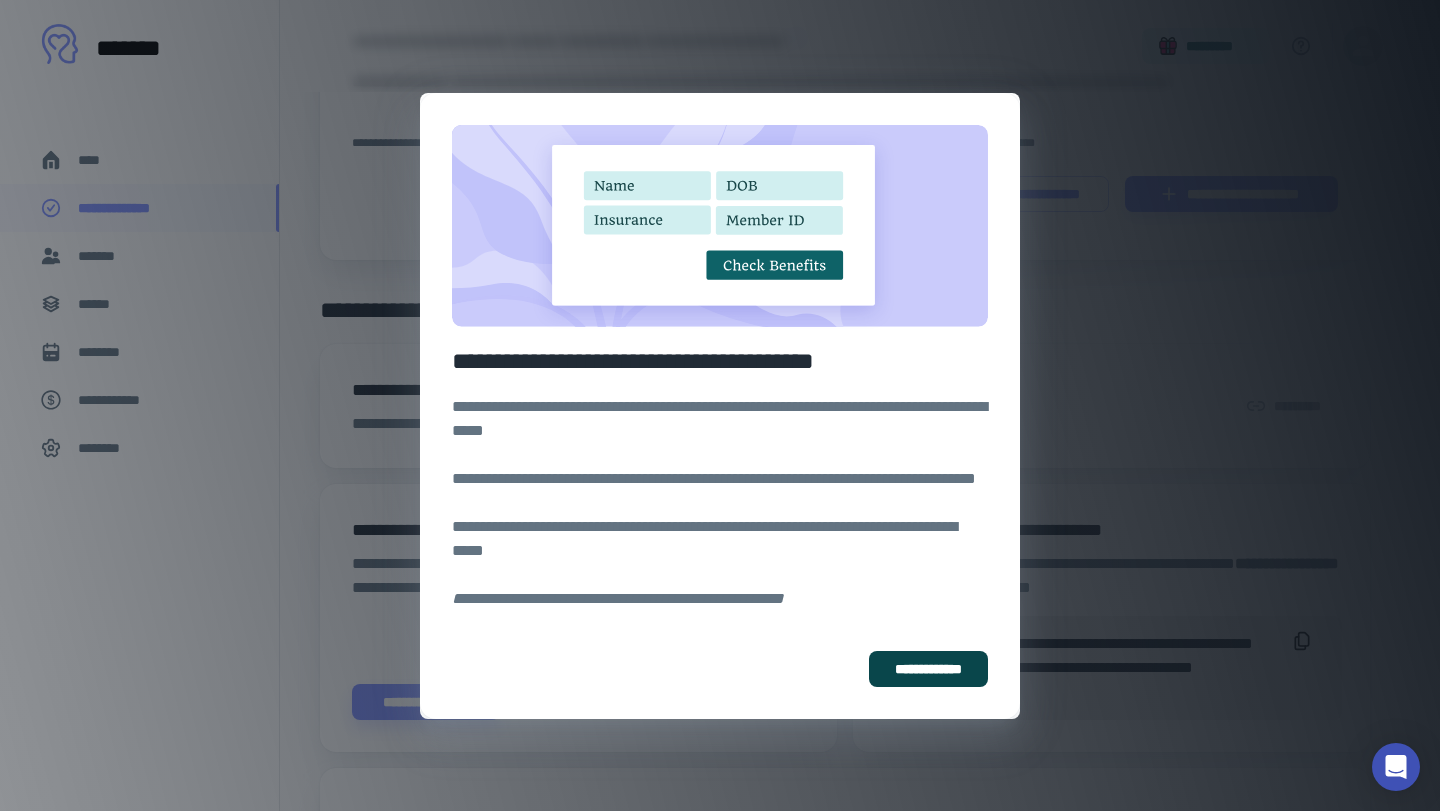 click on "**********" at bounding box center [928, 669] 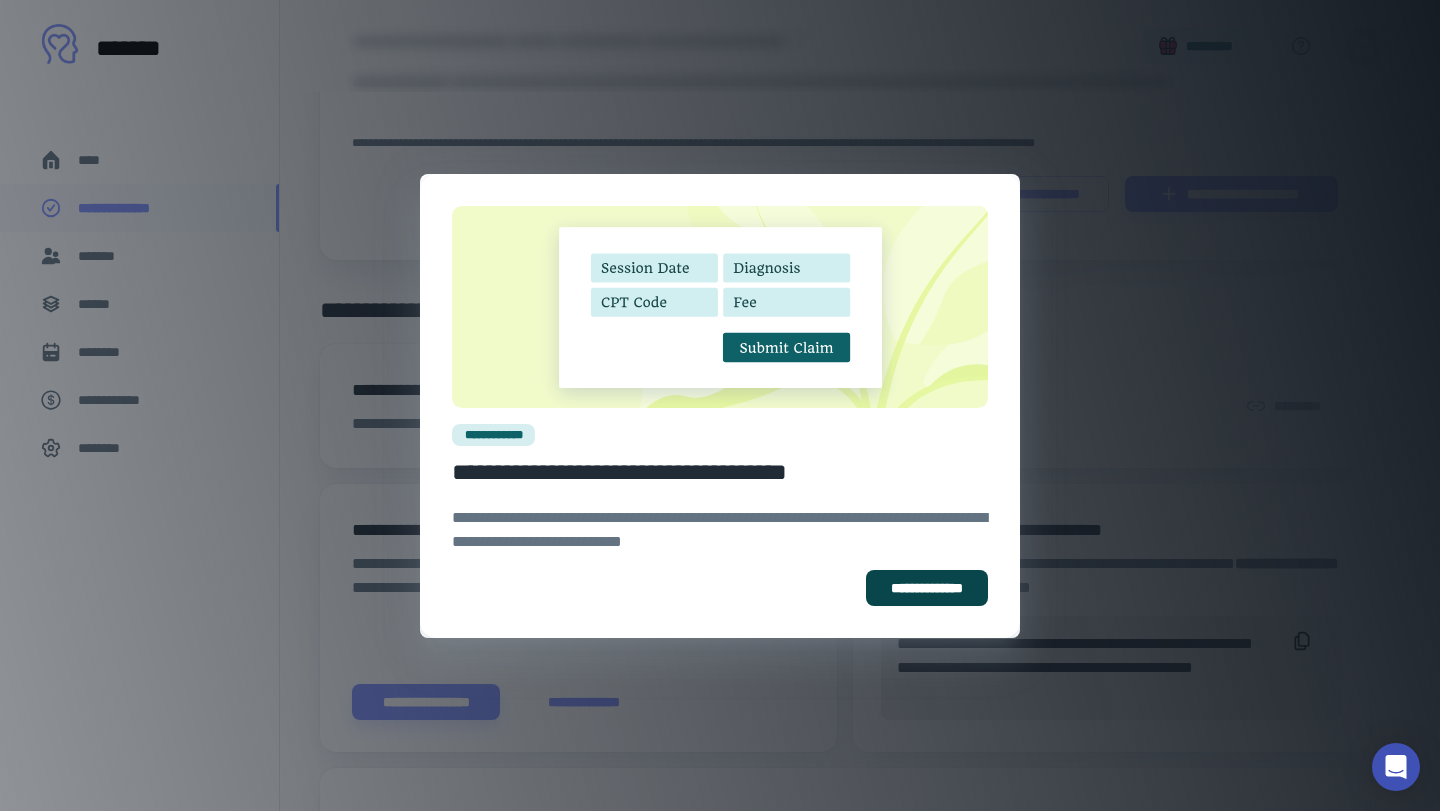 click on "**********" at bounding box center [927, 588] 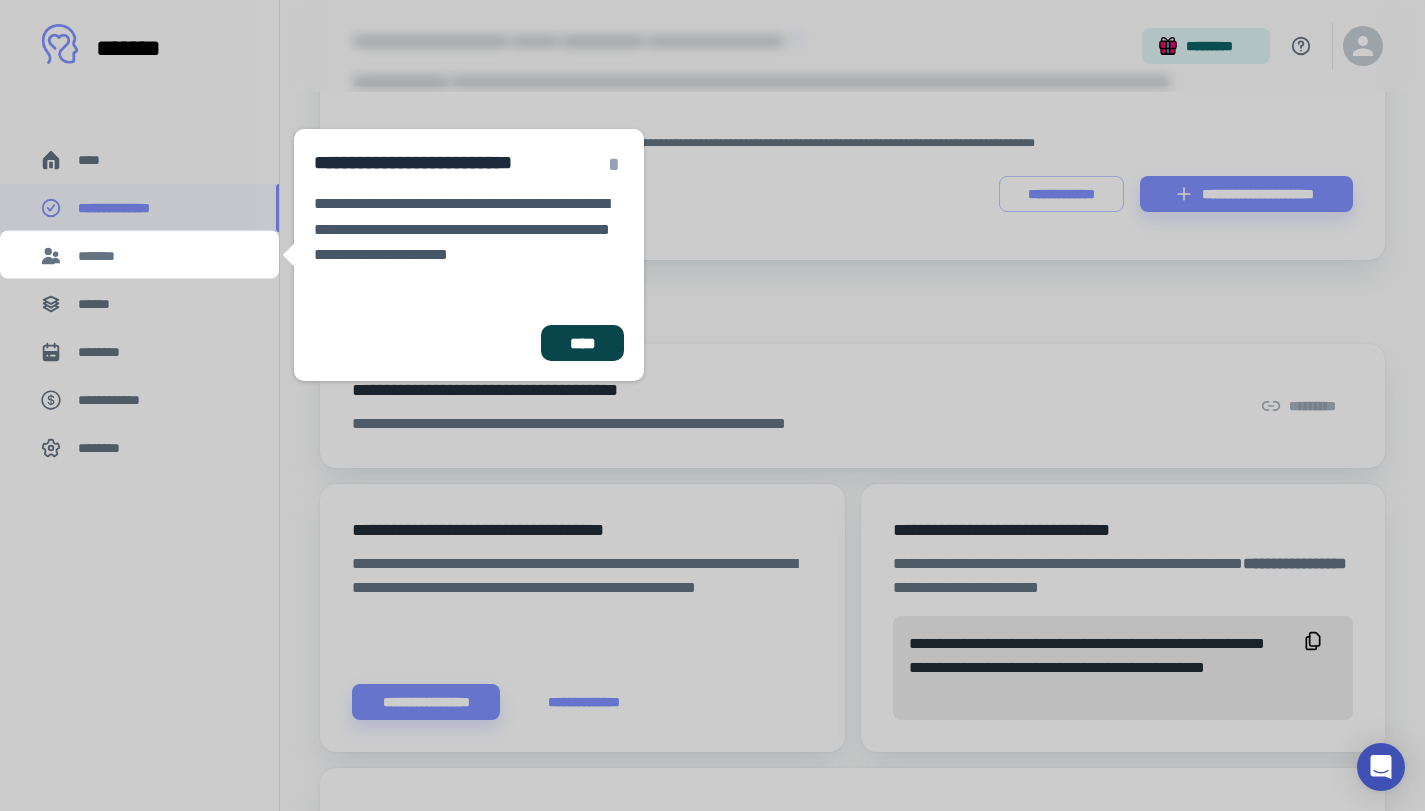 click on "****" at bounding box center (582, 343) 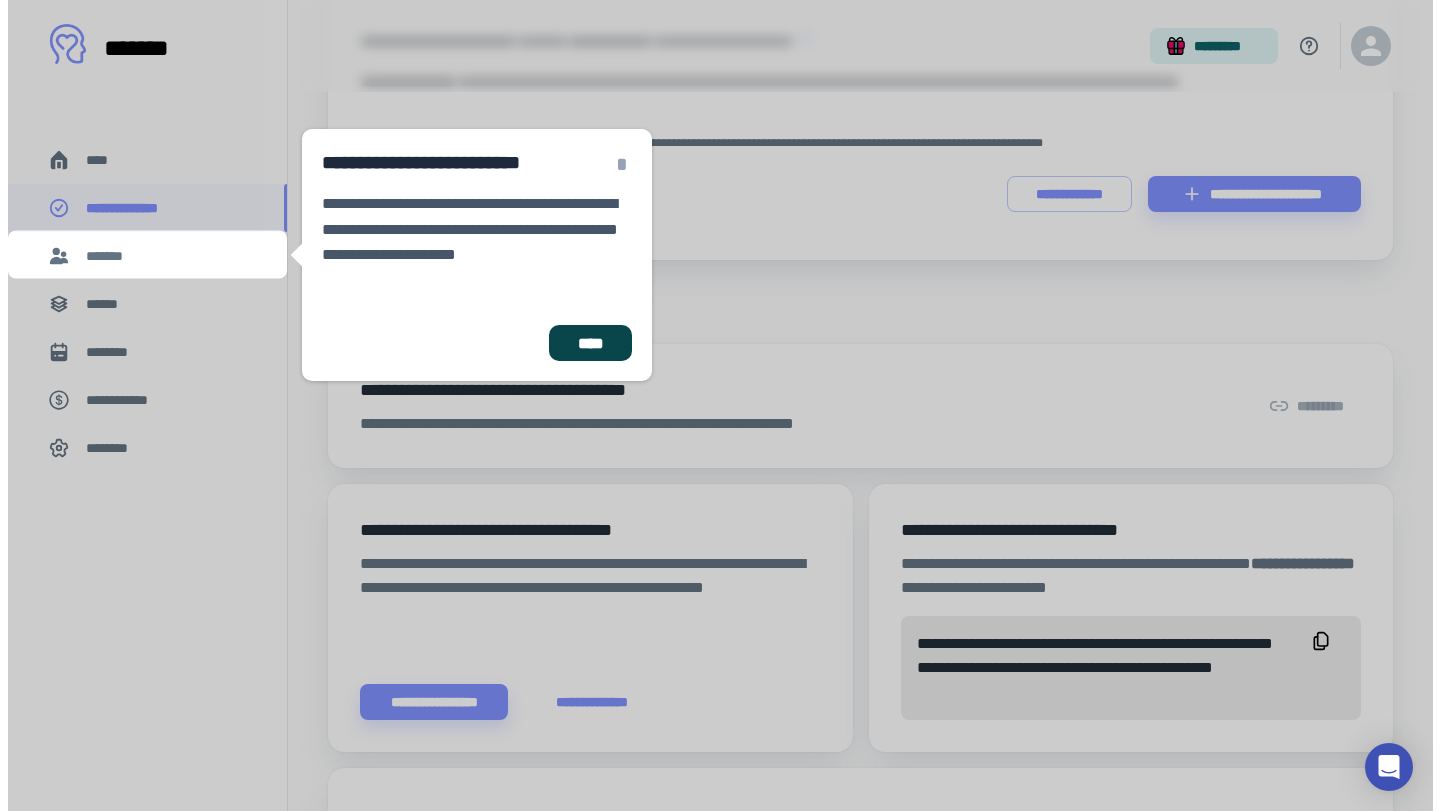 scroll, scrollTop: 0, scrollLeft: 0, axis: both 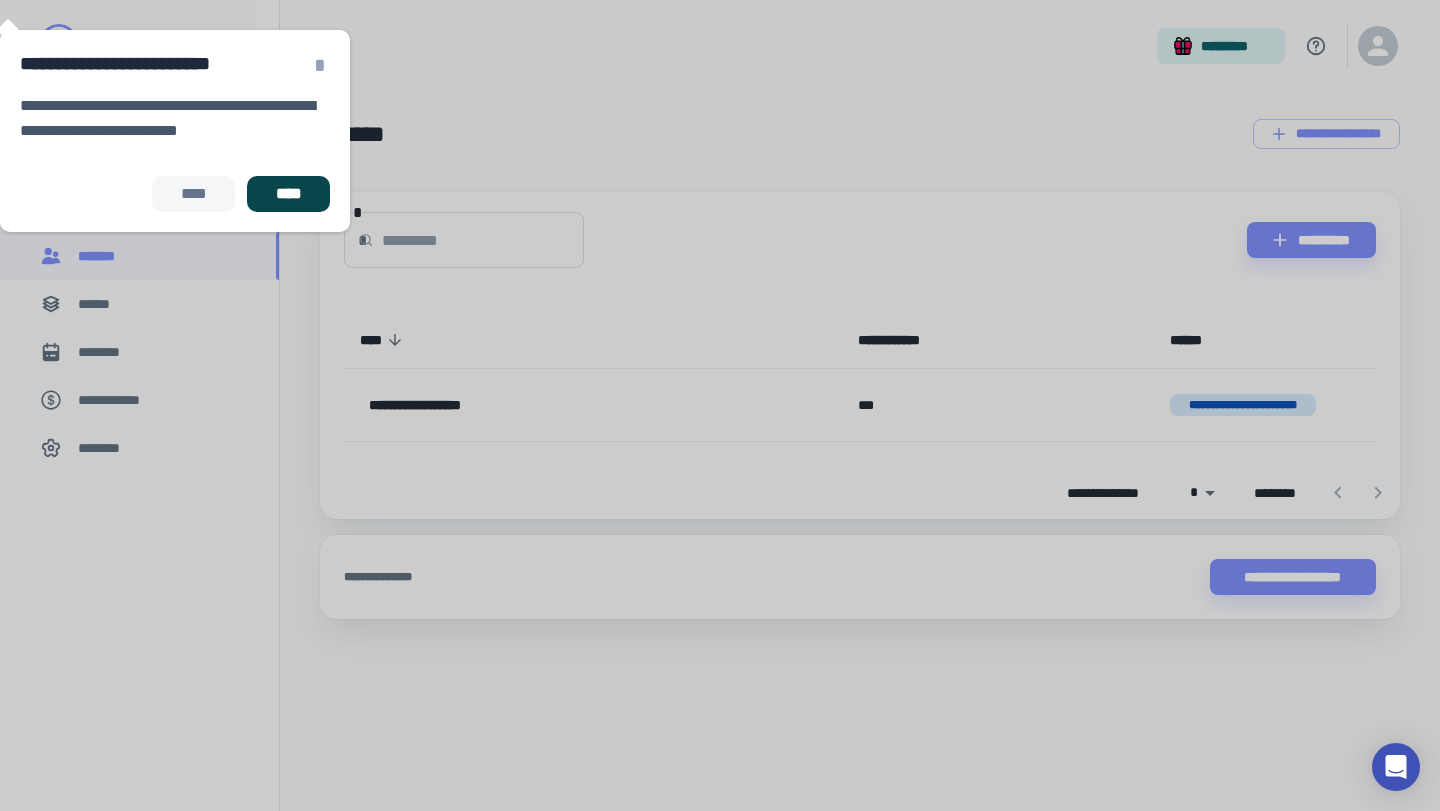 click on "****" at bounding box center [288, 194] 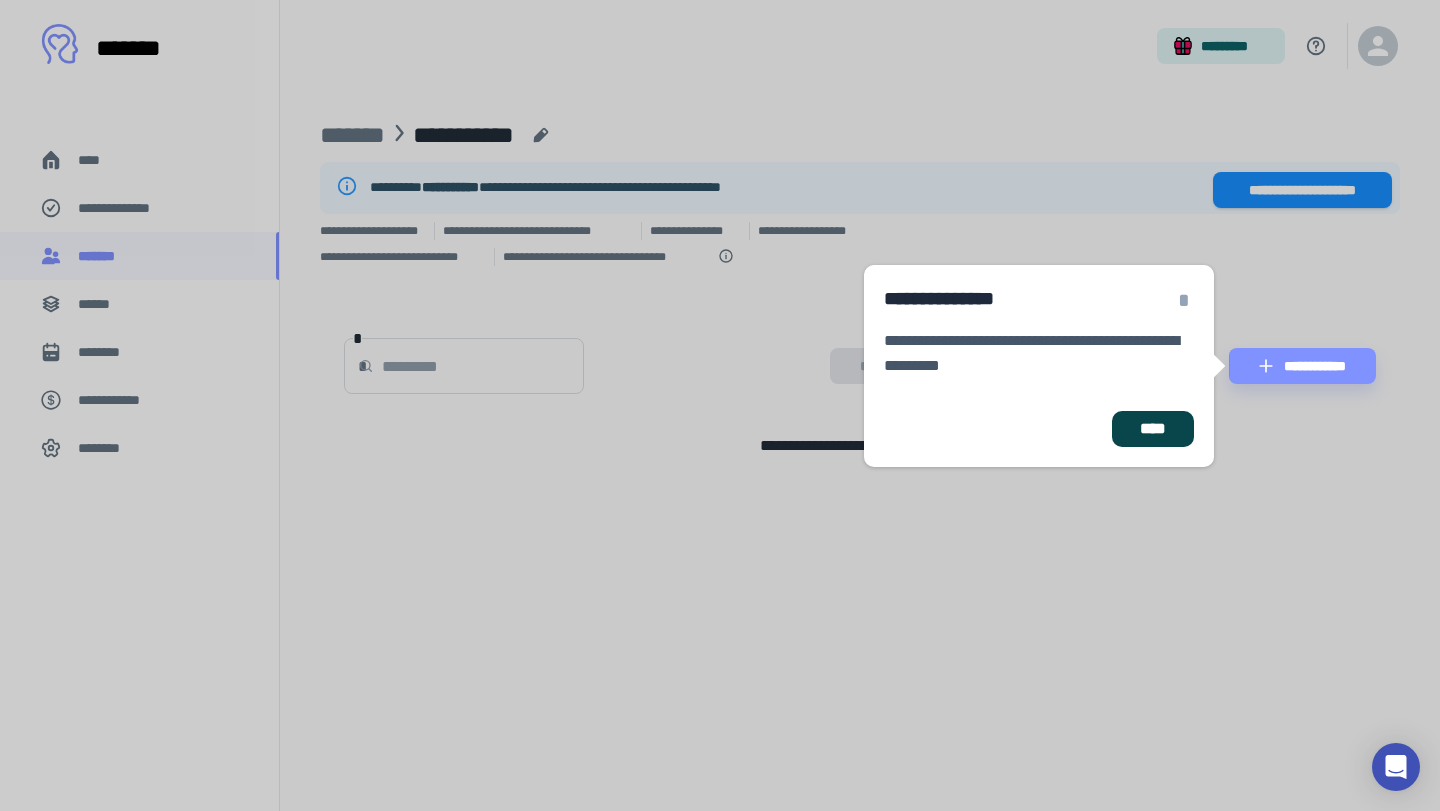 click on "****" at bounding box center [1153, 429] 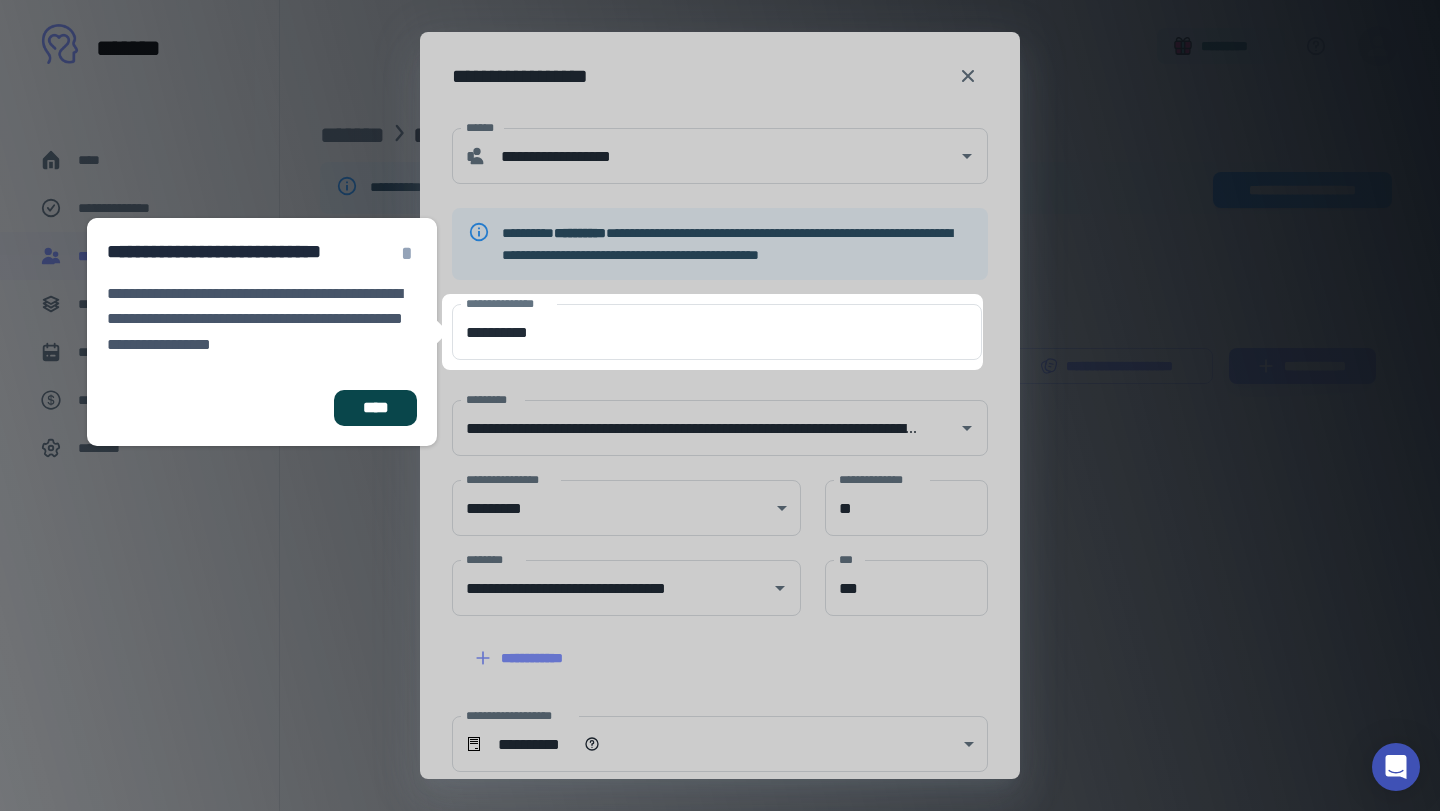 click on "****" at bounding box center [375, 408] 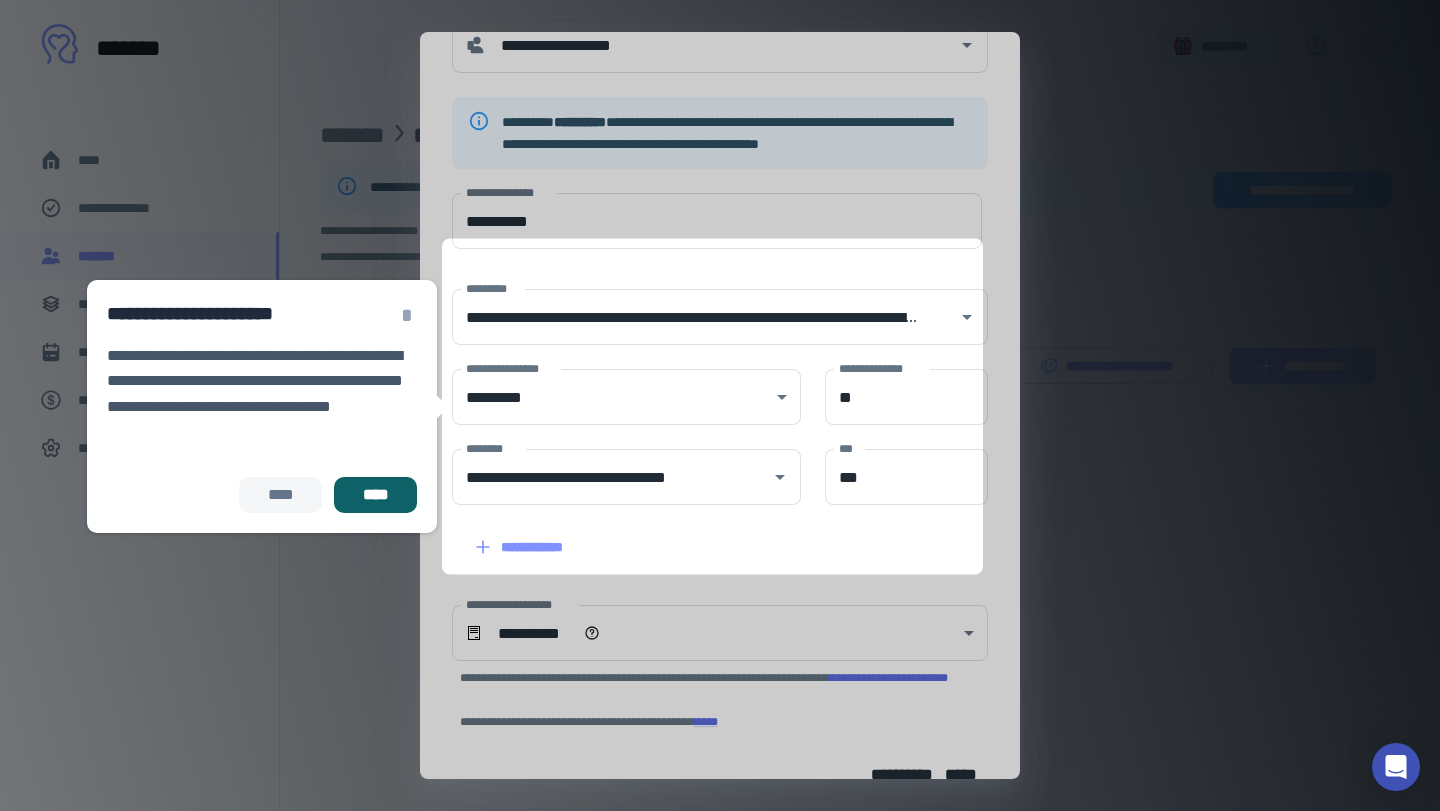 scroll, scrollTop: 112, scrollLeft: 0, axis: vertical 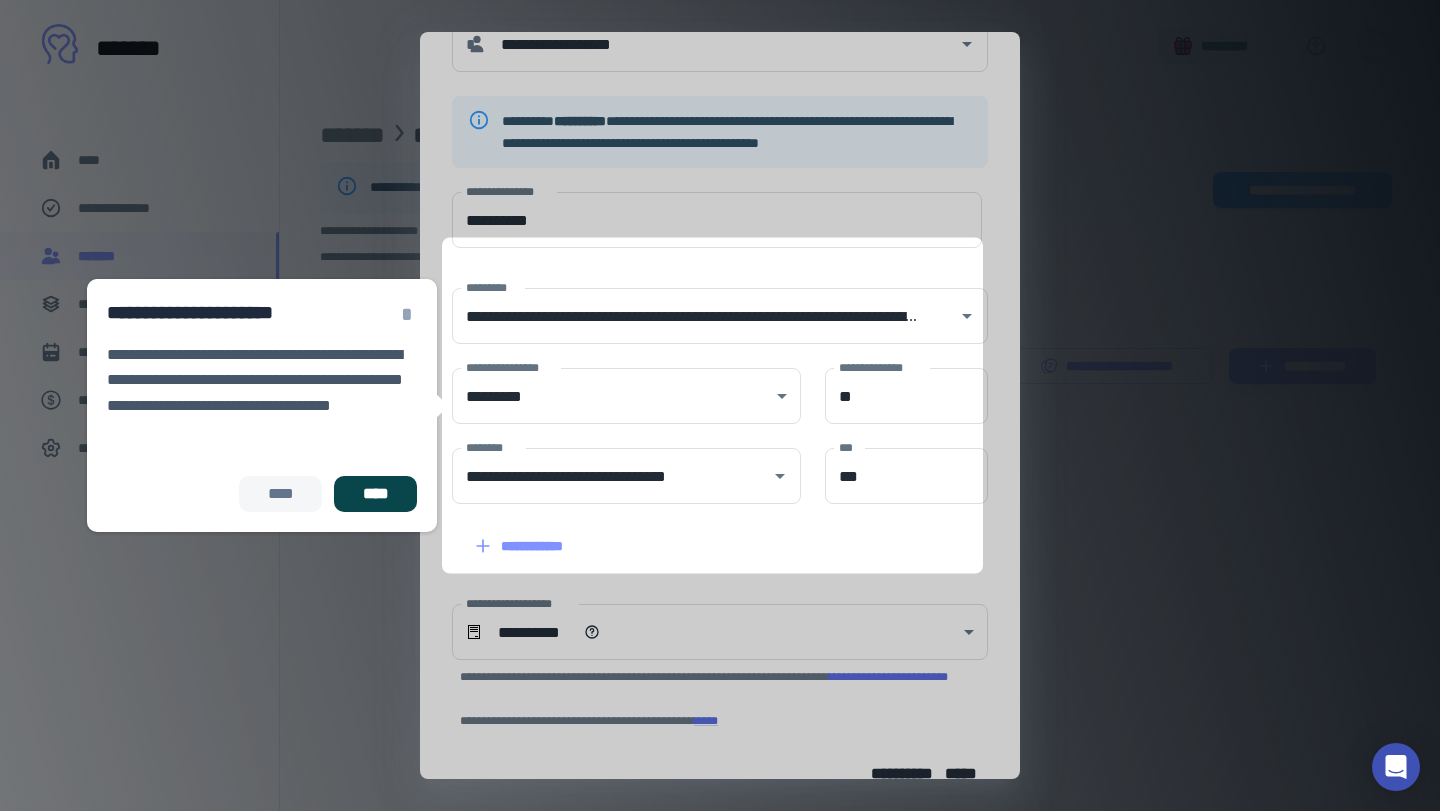 click on "****" at bounding box center [375, 494] 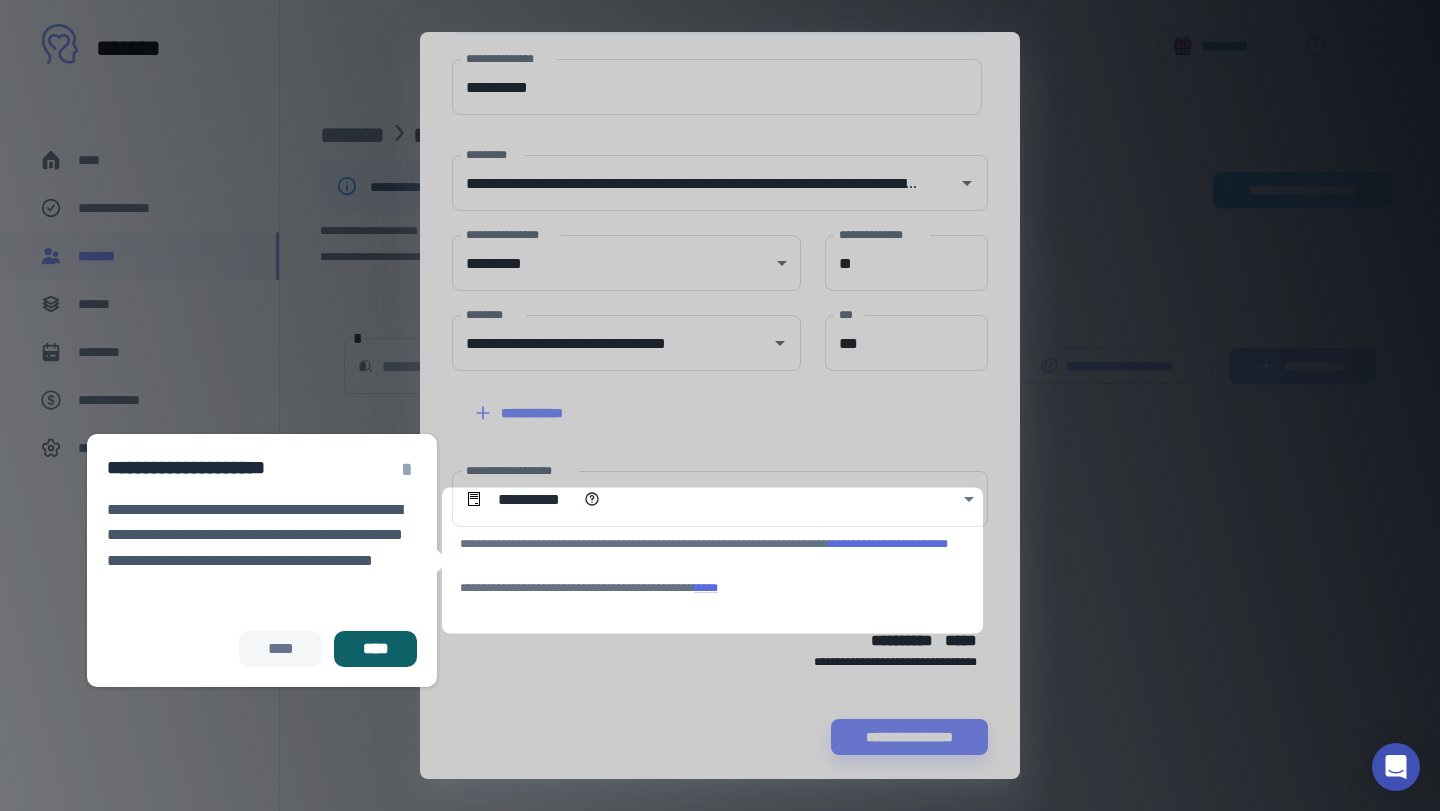 scroll, scrollTop: 253, scrollLeft: 0, axis: vertical 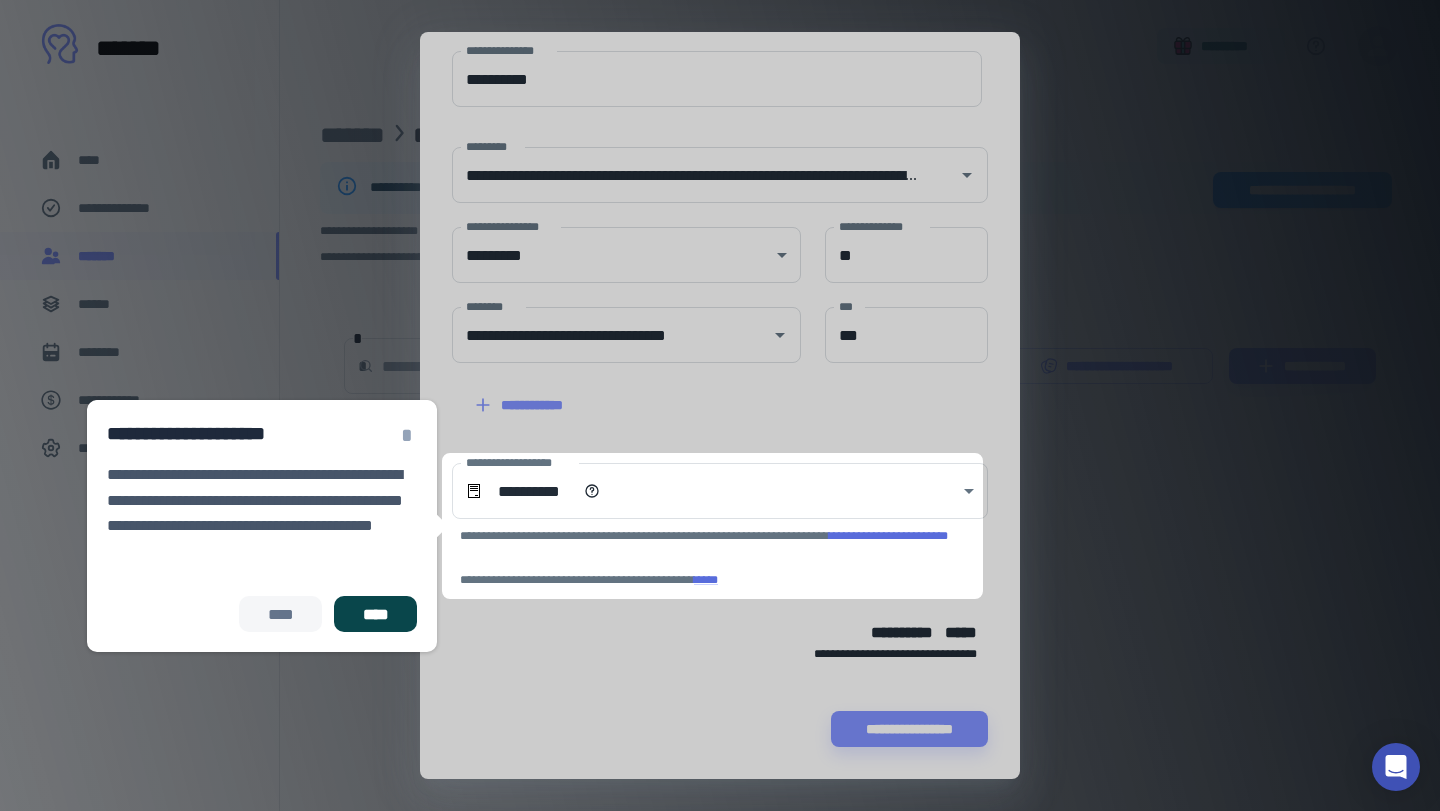 click on "****" at bounding box center [375, 614] 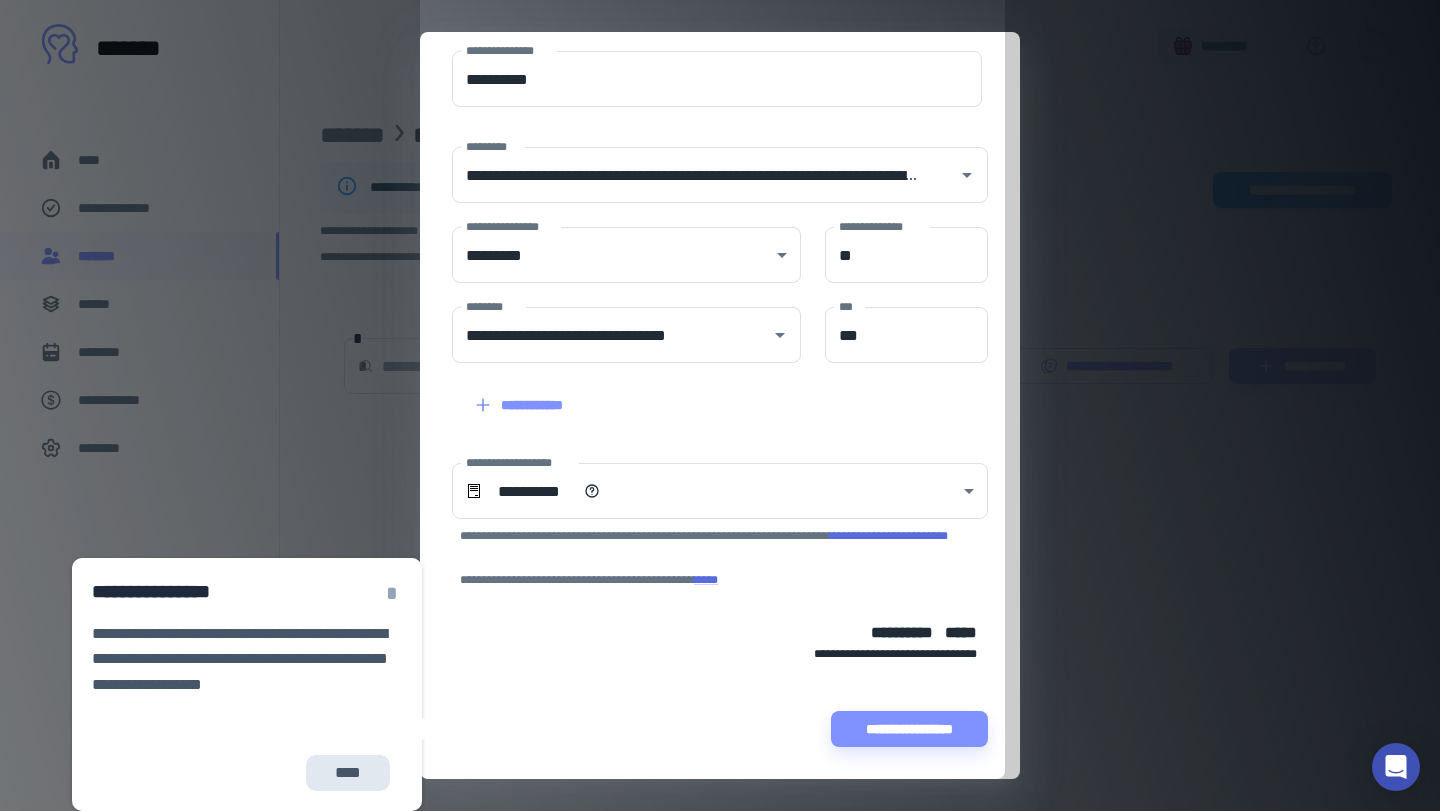 click on "****" at bounding box center (348, 773) 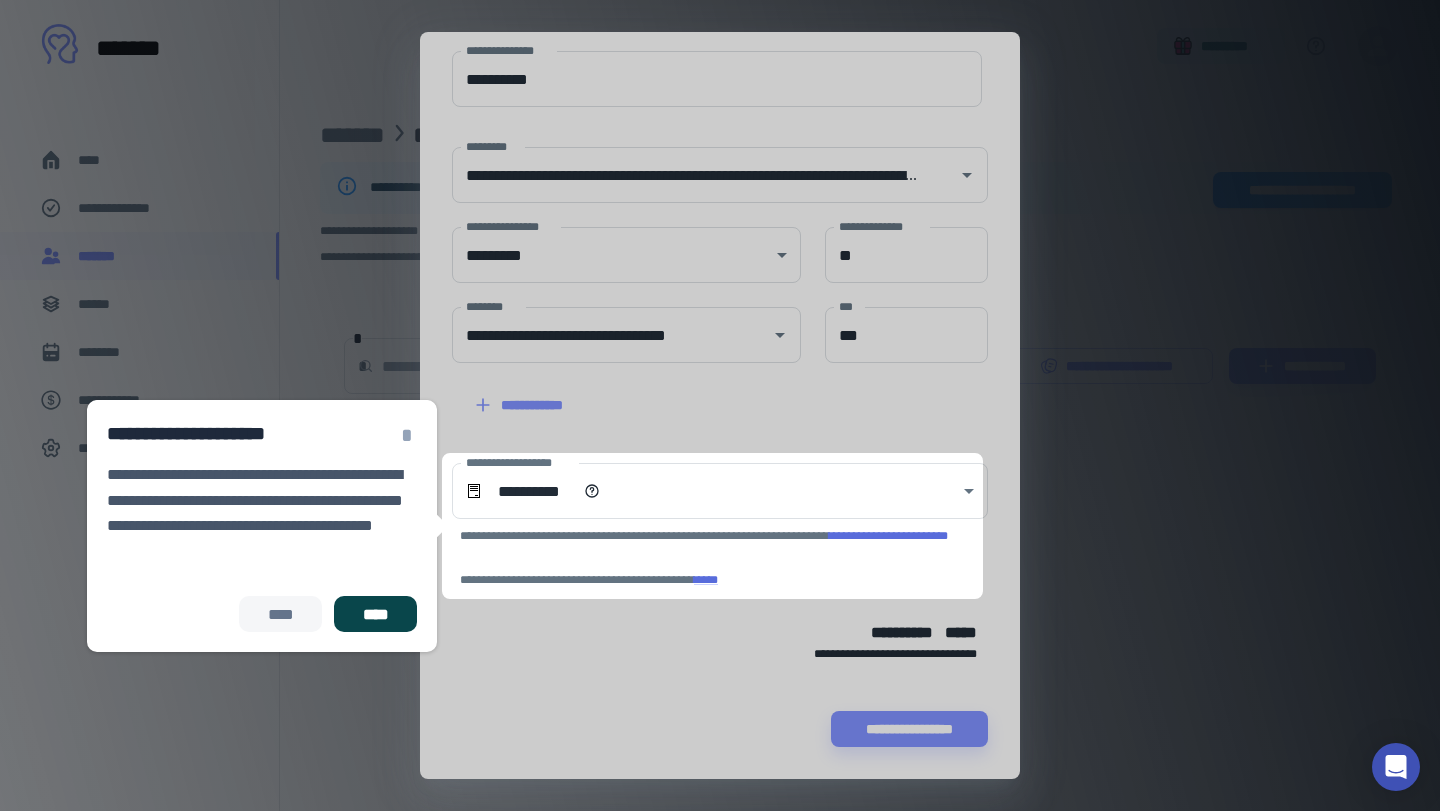 click on "****" at bounding box center [375, 614] 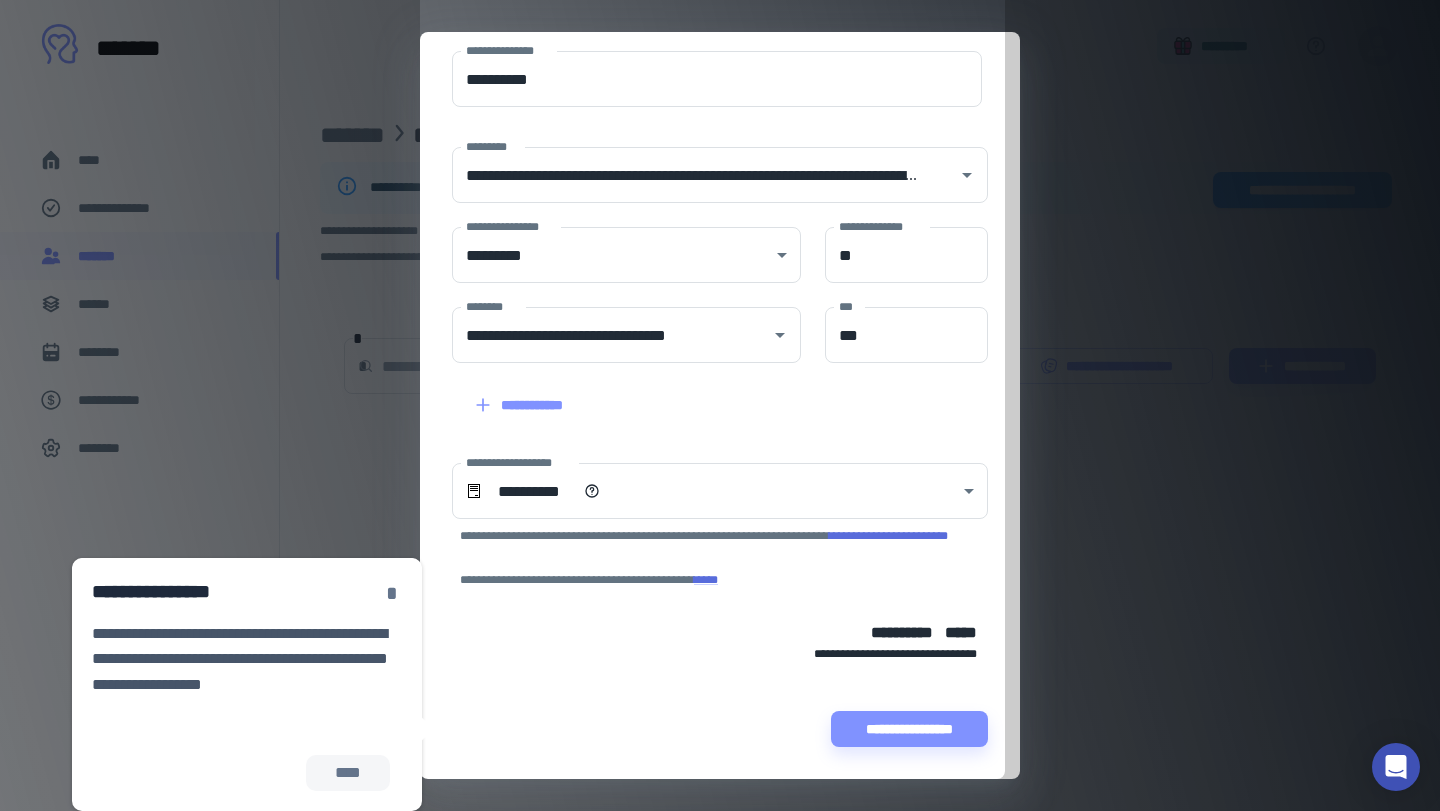 click on "*" at bounding box center (392, 593) 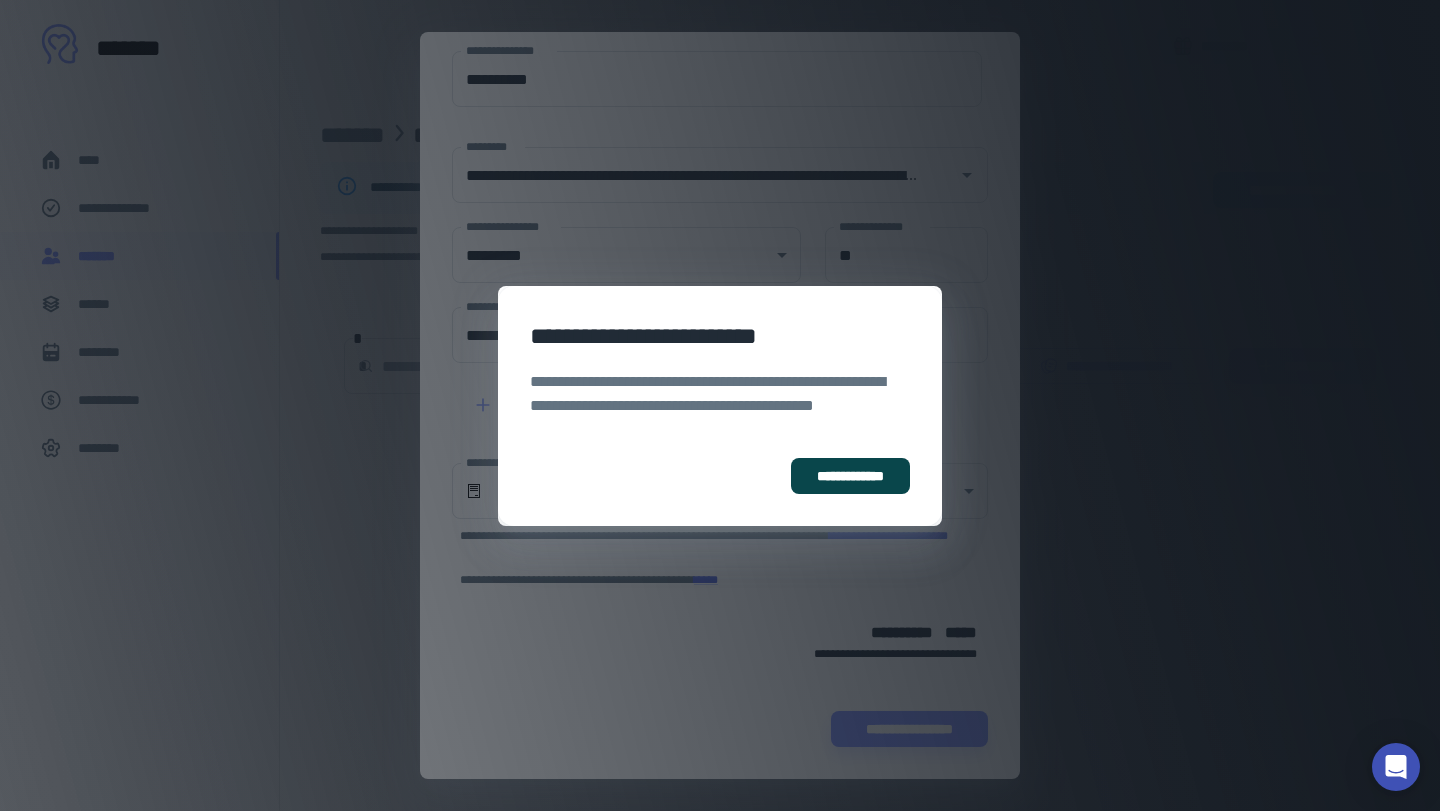 click on "**********" at bounding box center [850, 476] 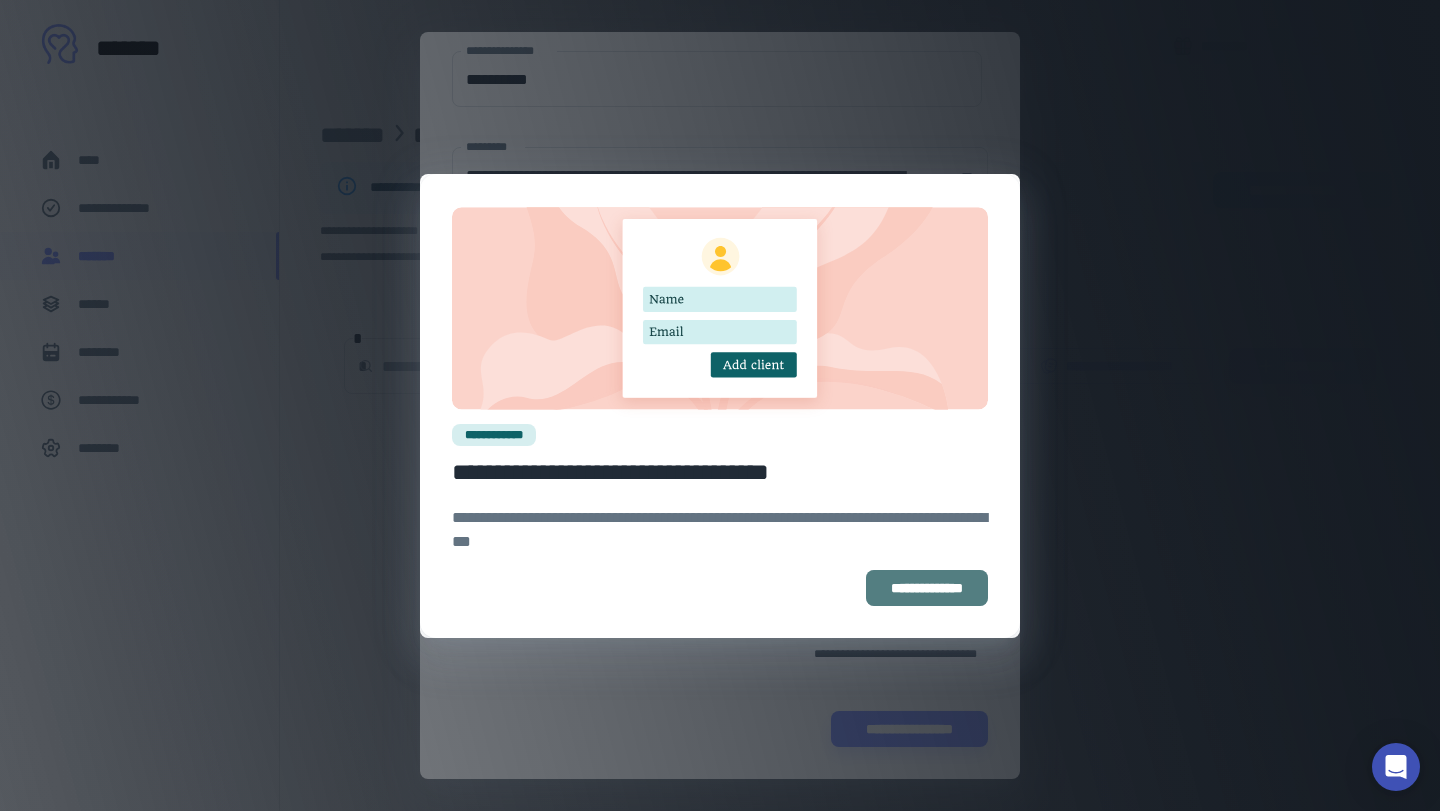 click on "**********" at bounding box center [927, 588] 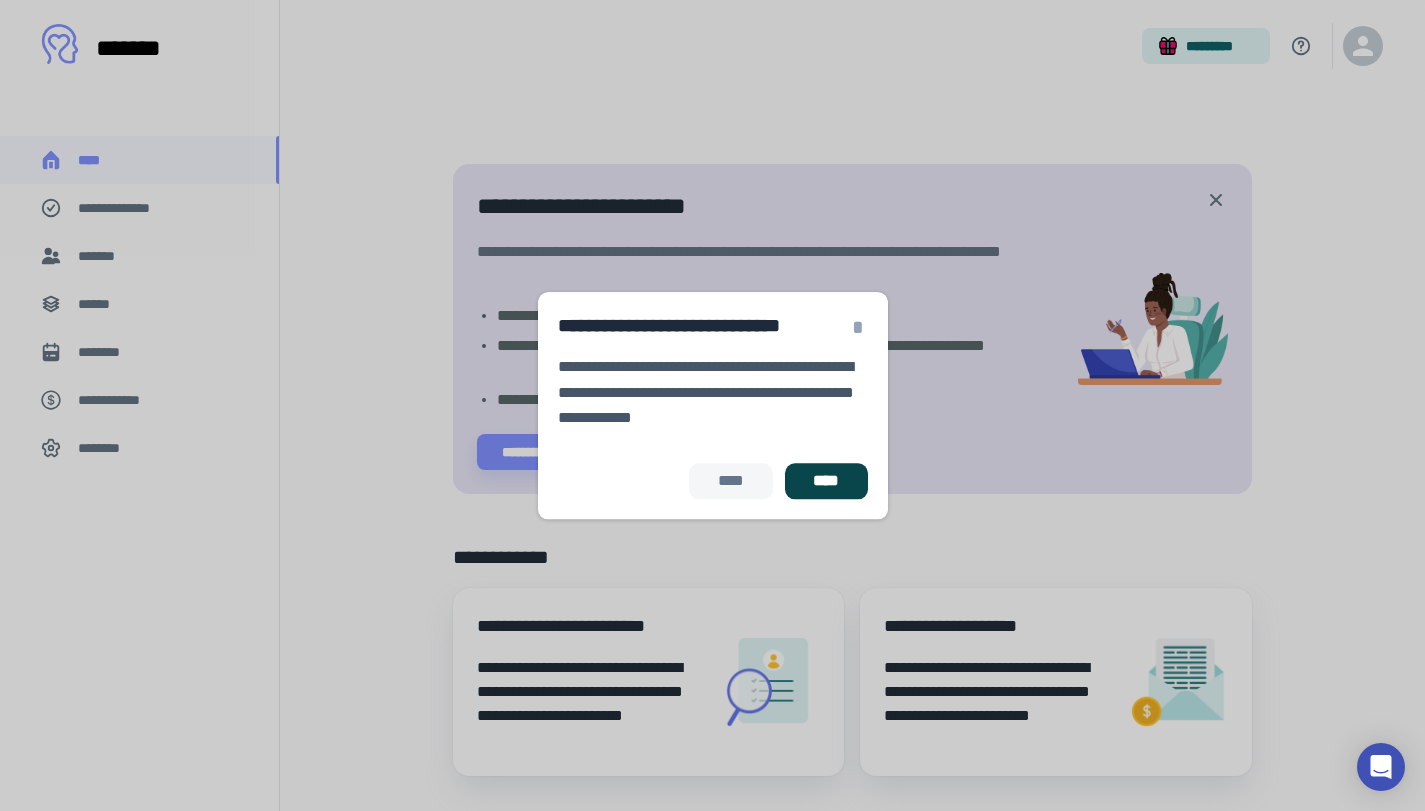 click on "****" at bounding box center [826, 481] 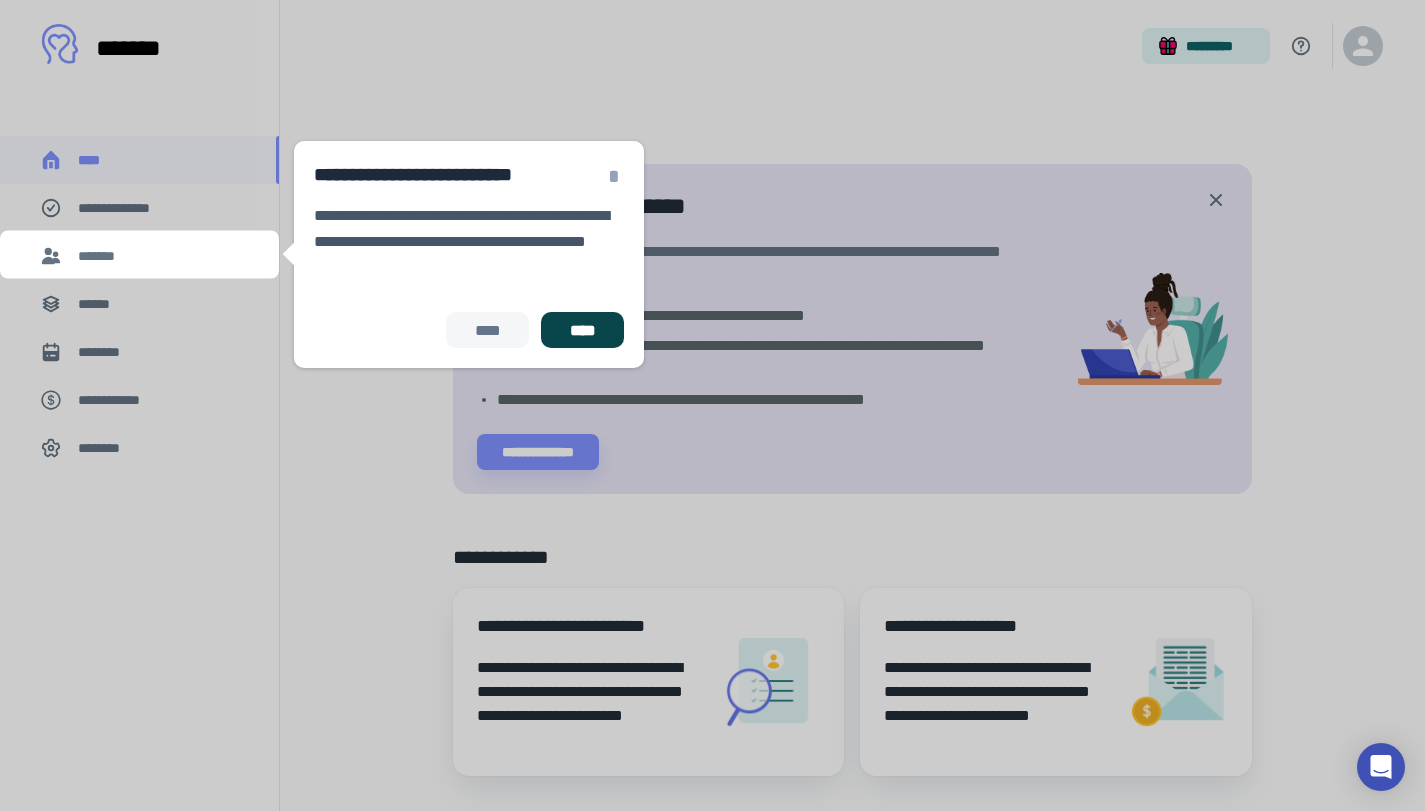 click on "****" at bounding box center (582, 330) 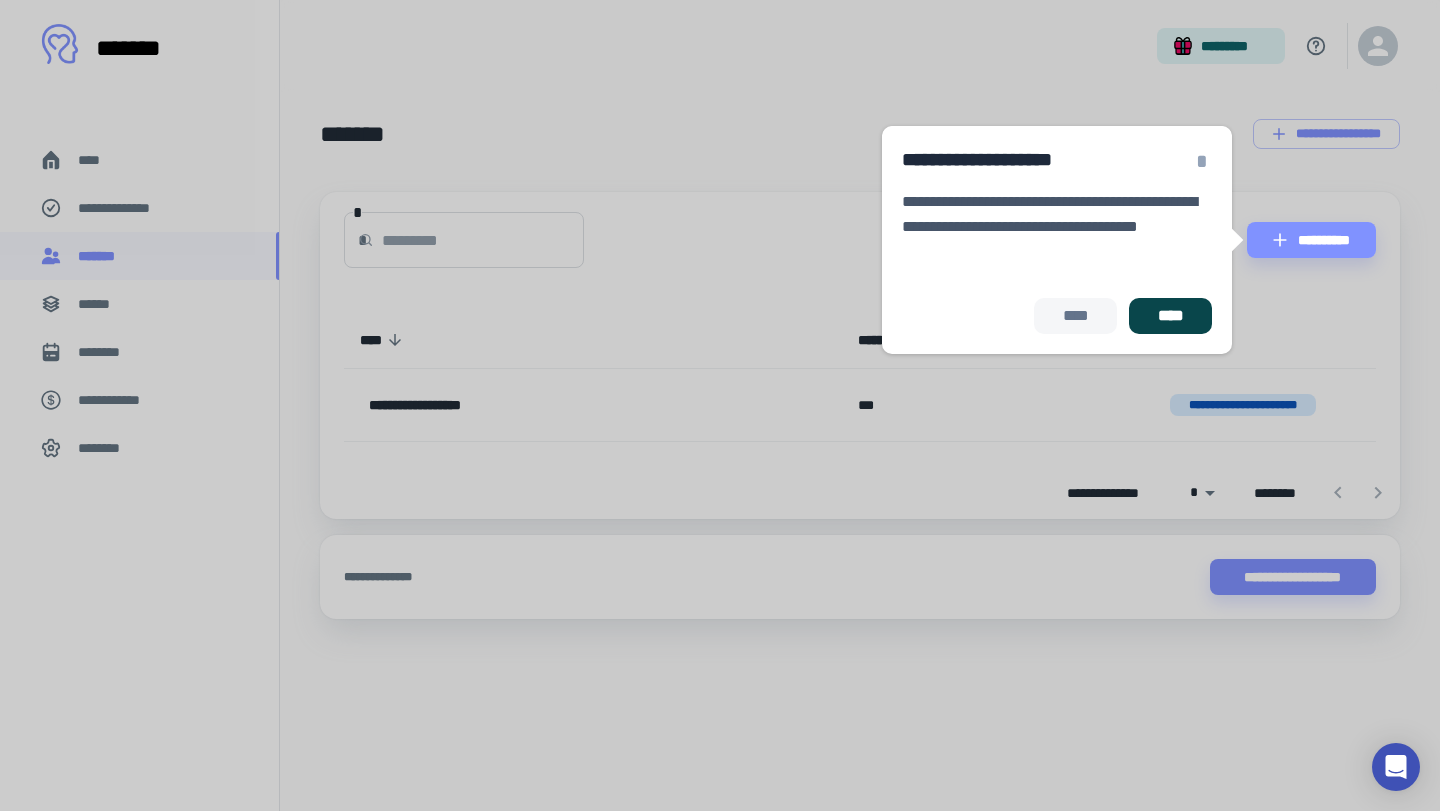 click on "****" at bounding box center (1170, 316) 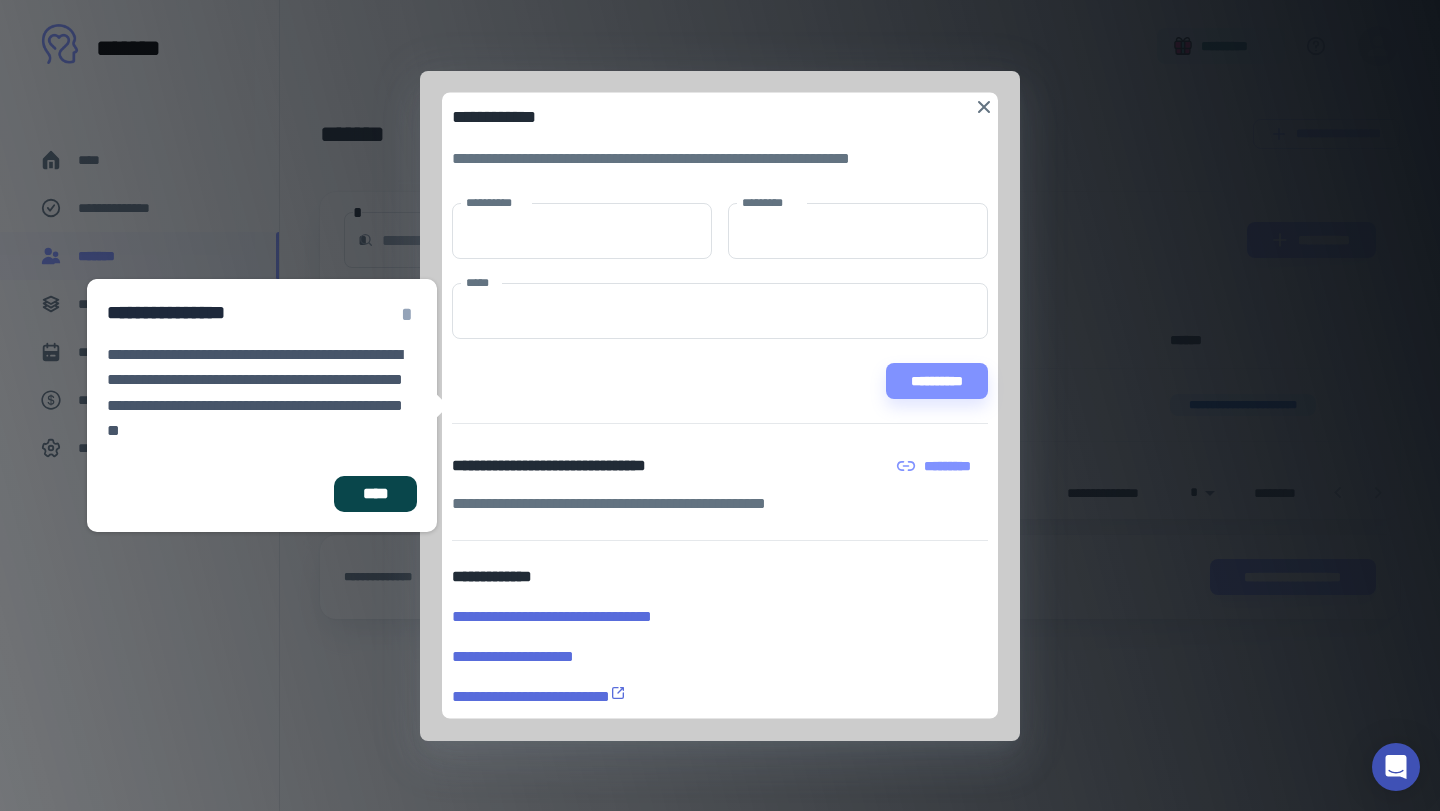 click on "****" at bounding box center (375, 494) 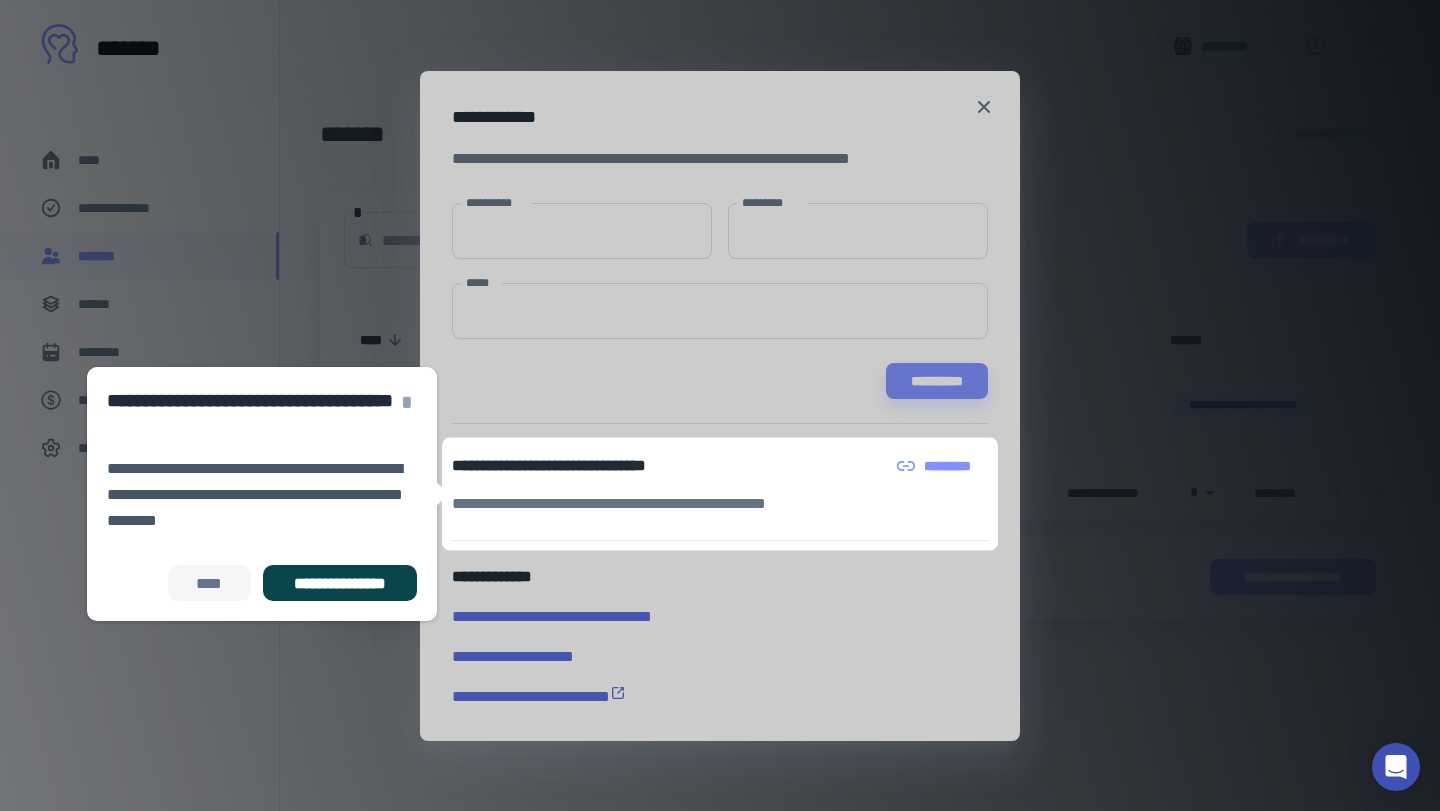 click on "**********" at bounding box center [340, 583] 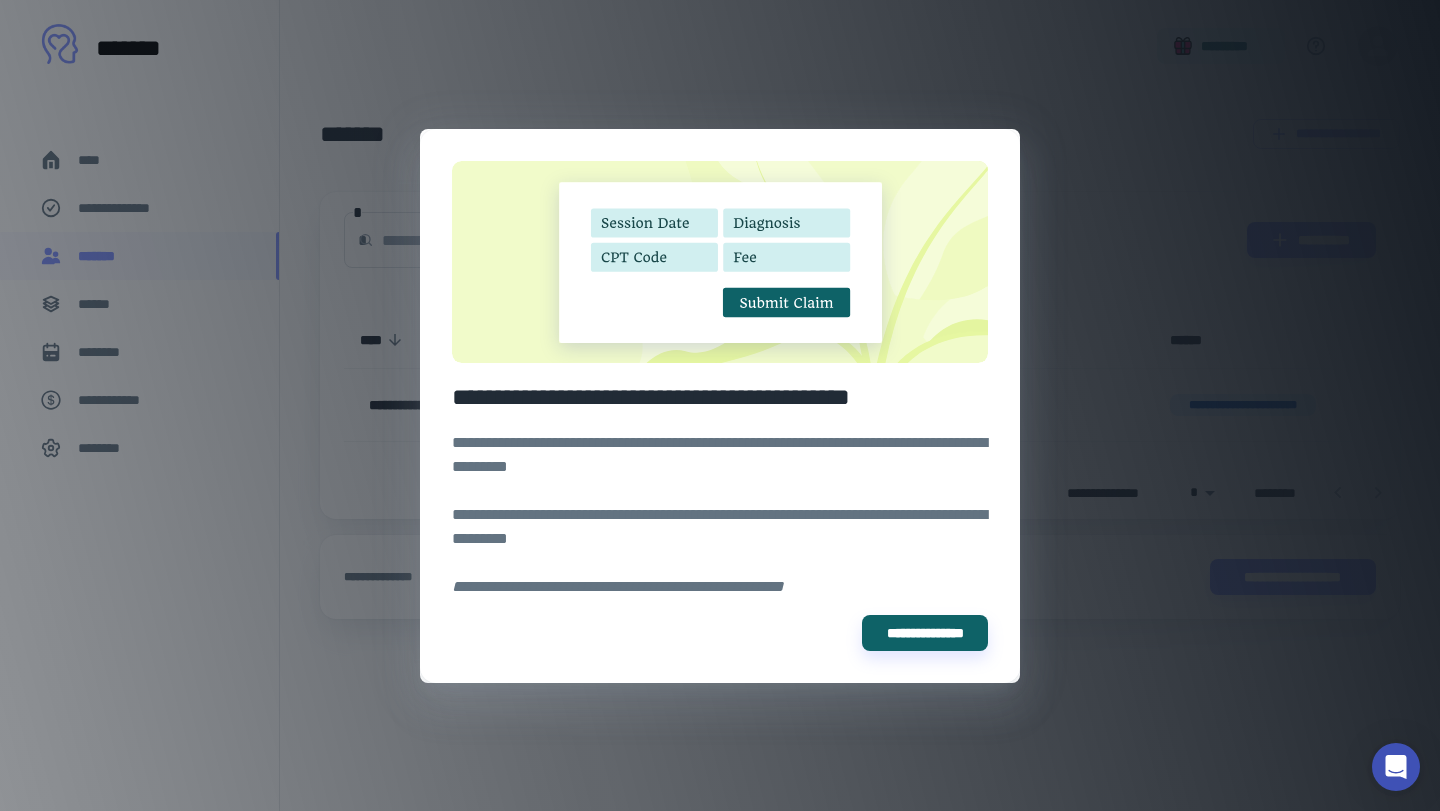click on "**********" at bounding box center [720, 405] 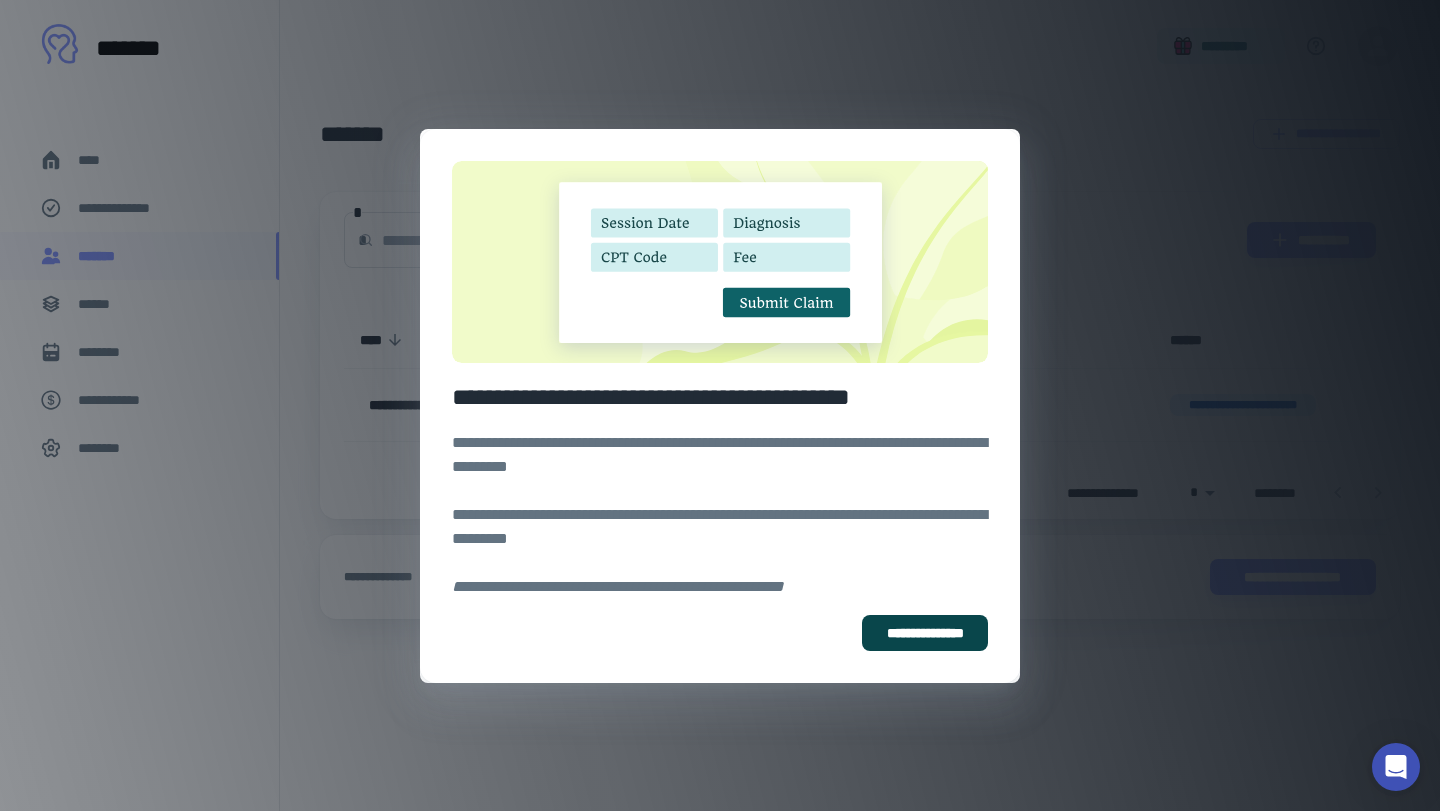 click on "**********" at bounding box center (925, 633) 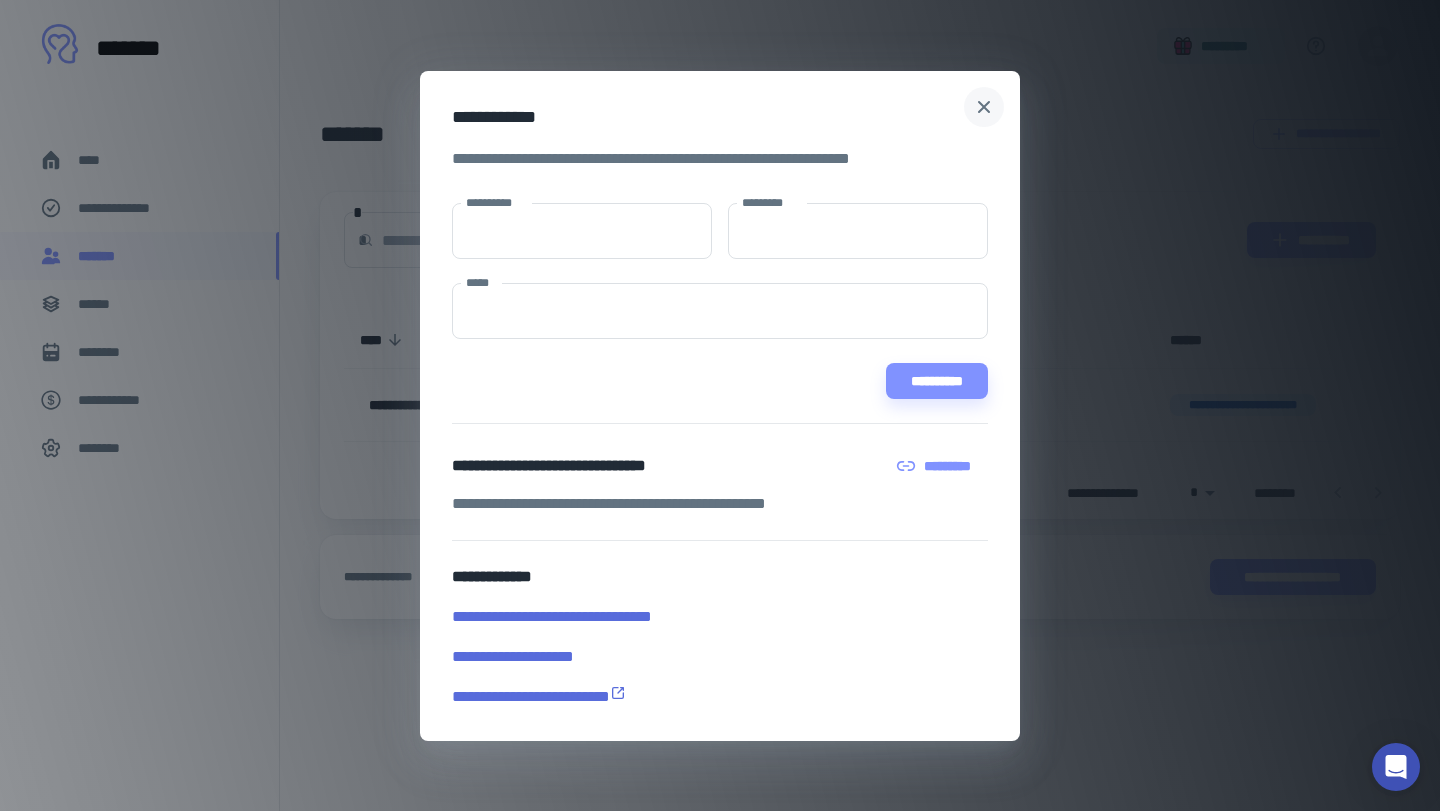 click 